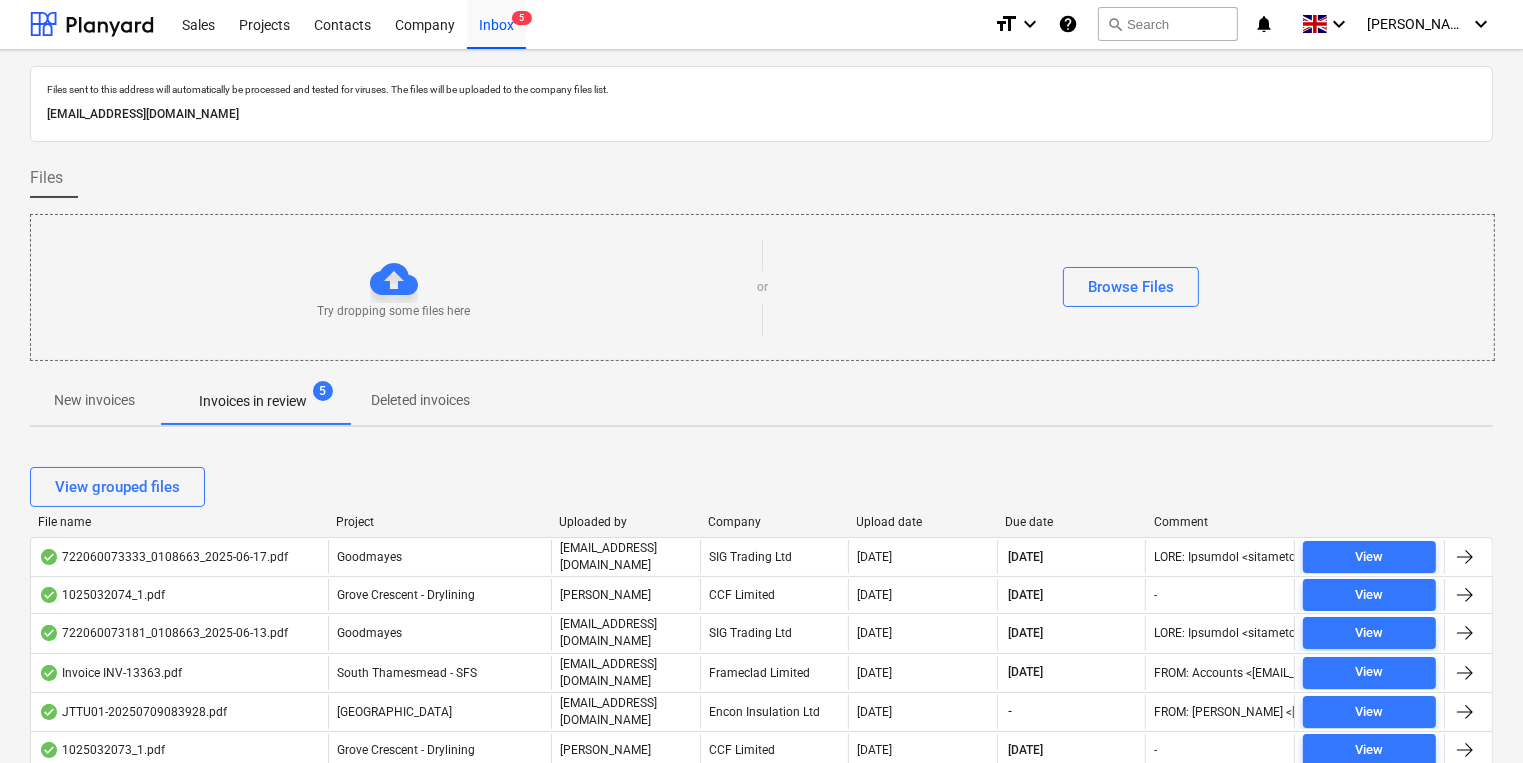 scroll, scrollTop: 0, scrollLeft: 0, axis: both 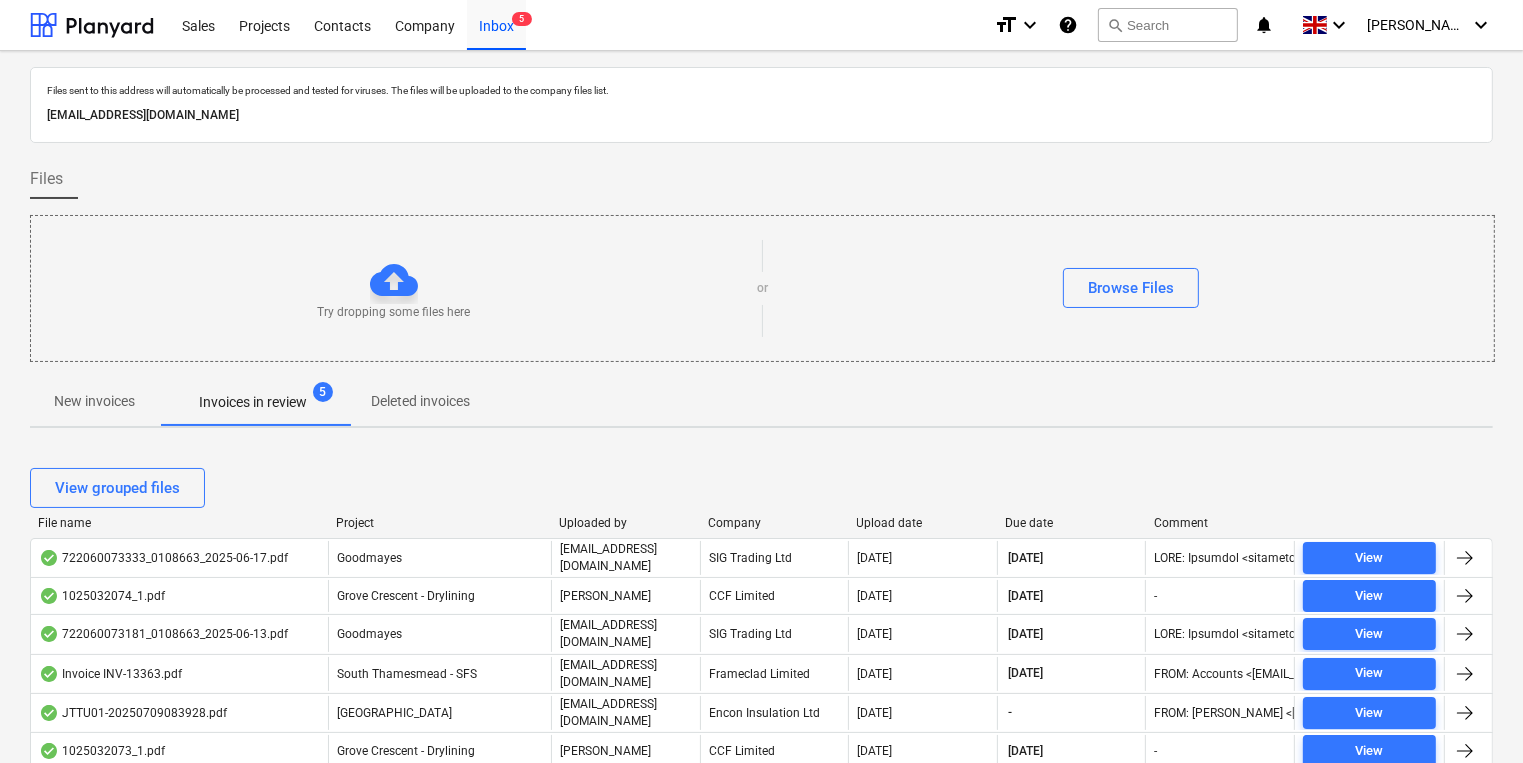 drag, startPoint x: 112, startPoint y: 397, endPoint x: 92, endPoint y: 392, distance: 20.615528 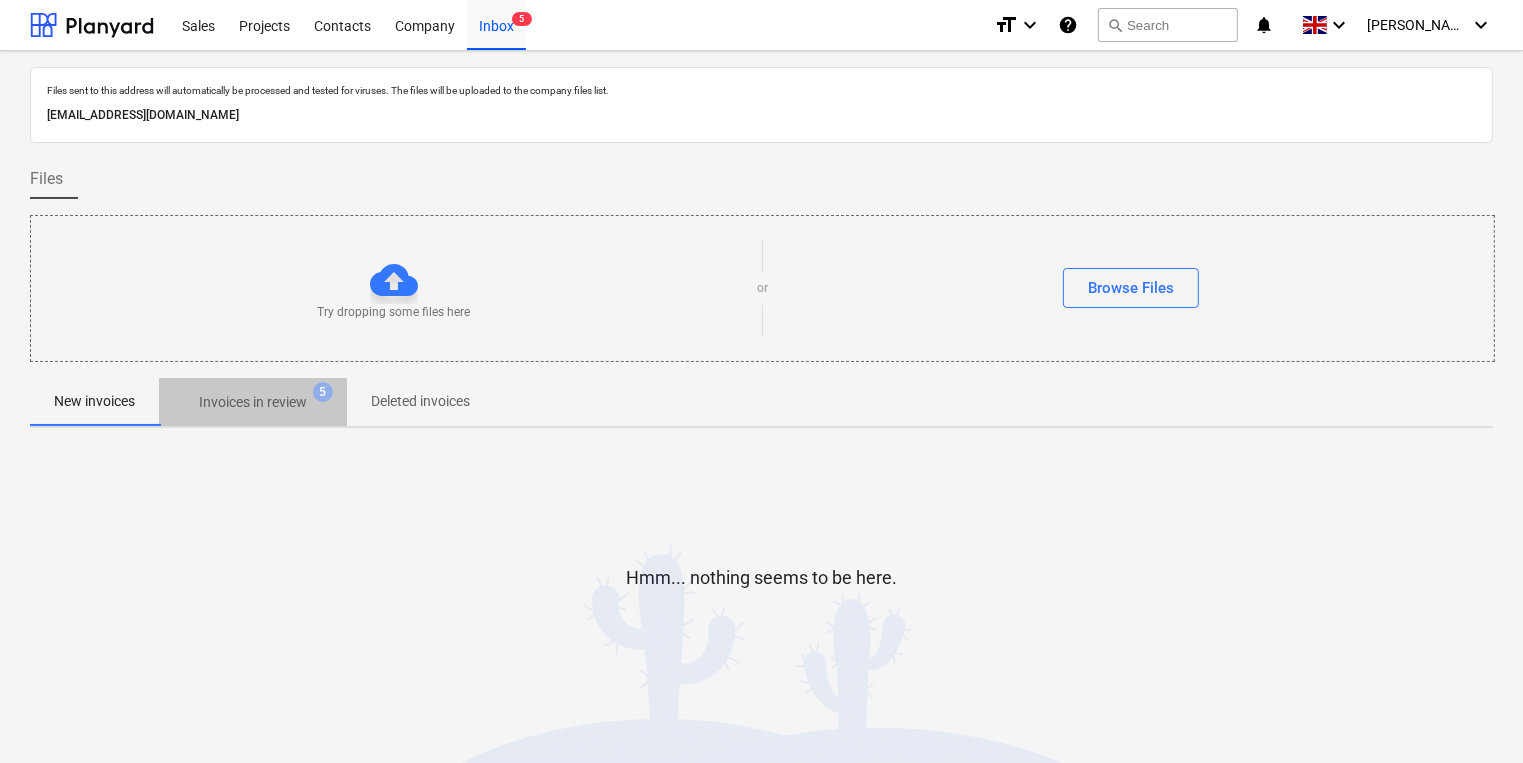 click on "Invoices in review" at bounding box center (253, 402) 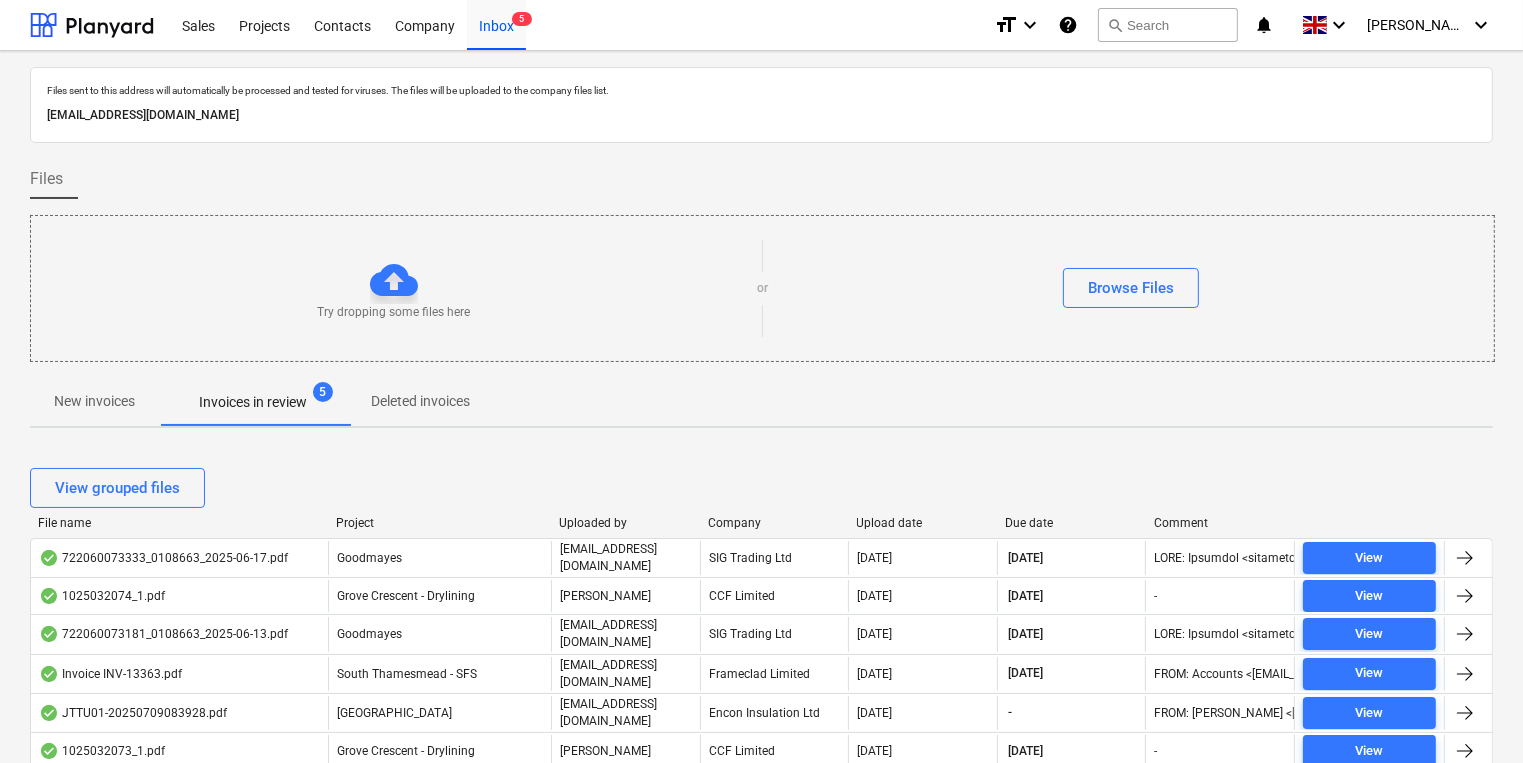 scroll, scrollTop: 400, scrollLeft: 0, axis: vertical 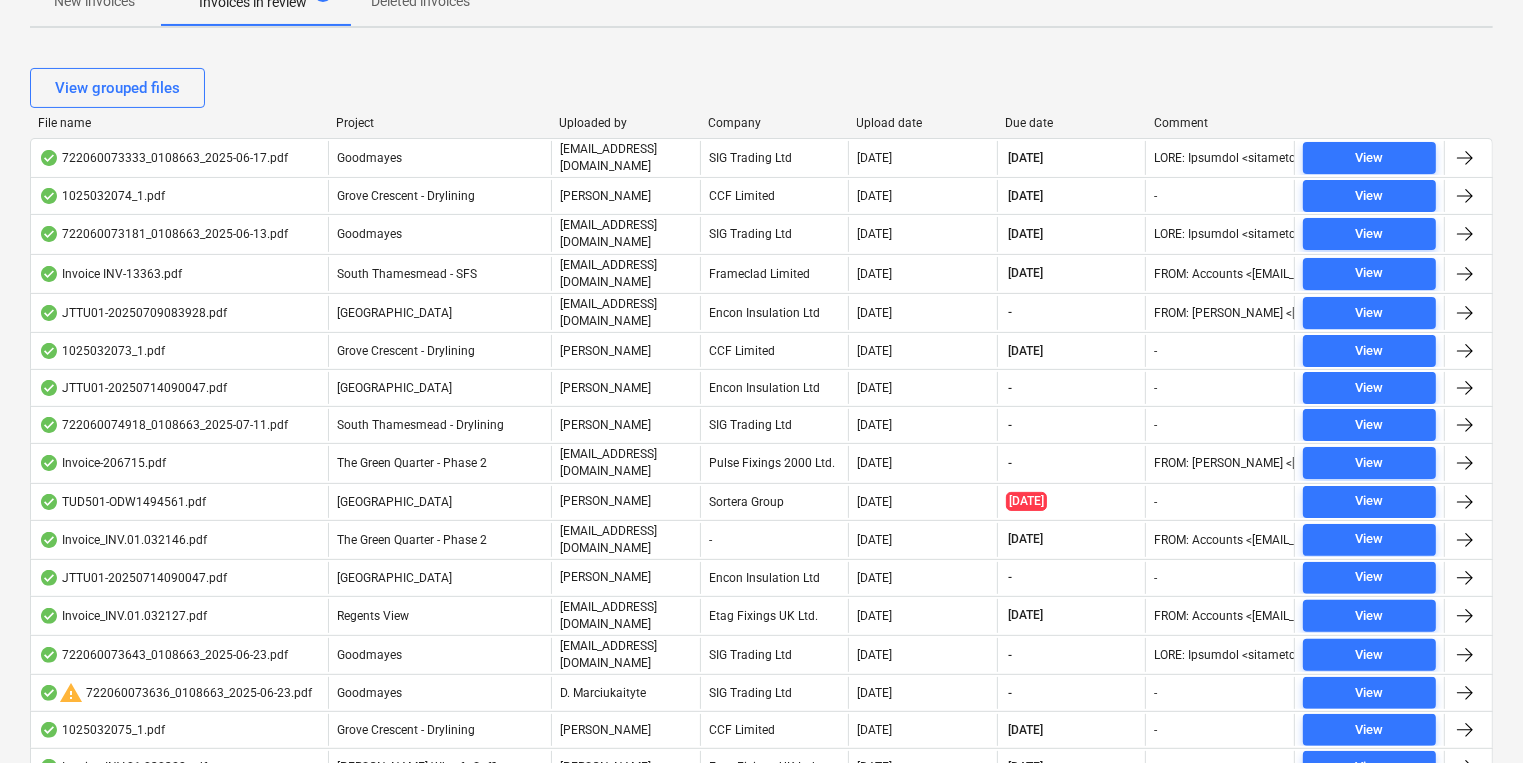 click on "View grouped files" at bounding box center [761, 88] 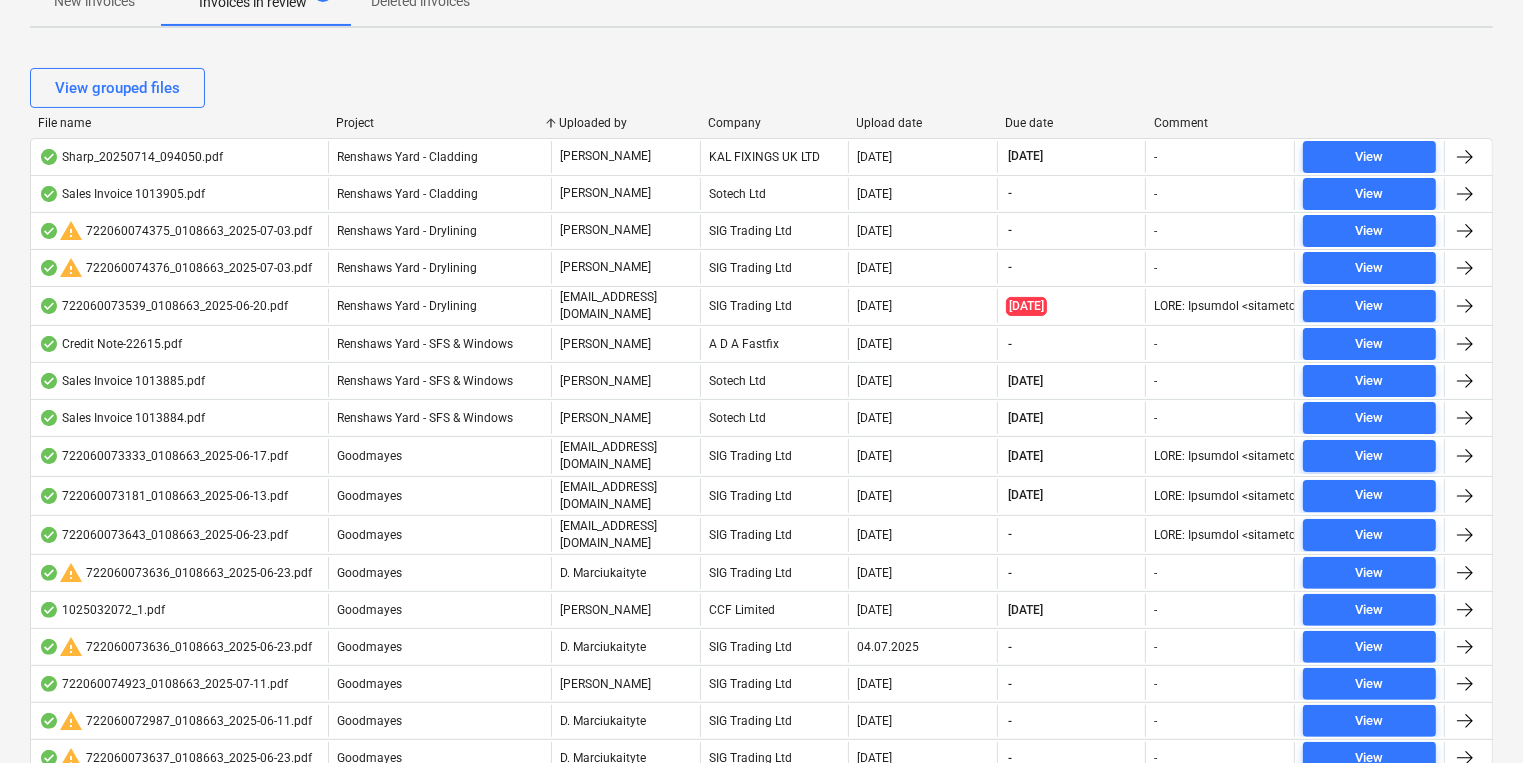 click on "Company" at bounding box center (774, 123) 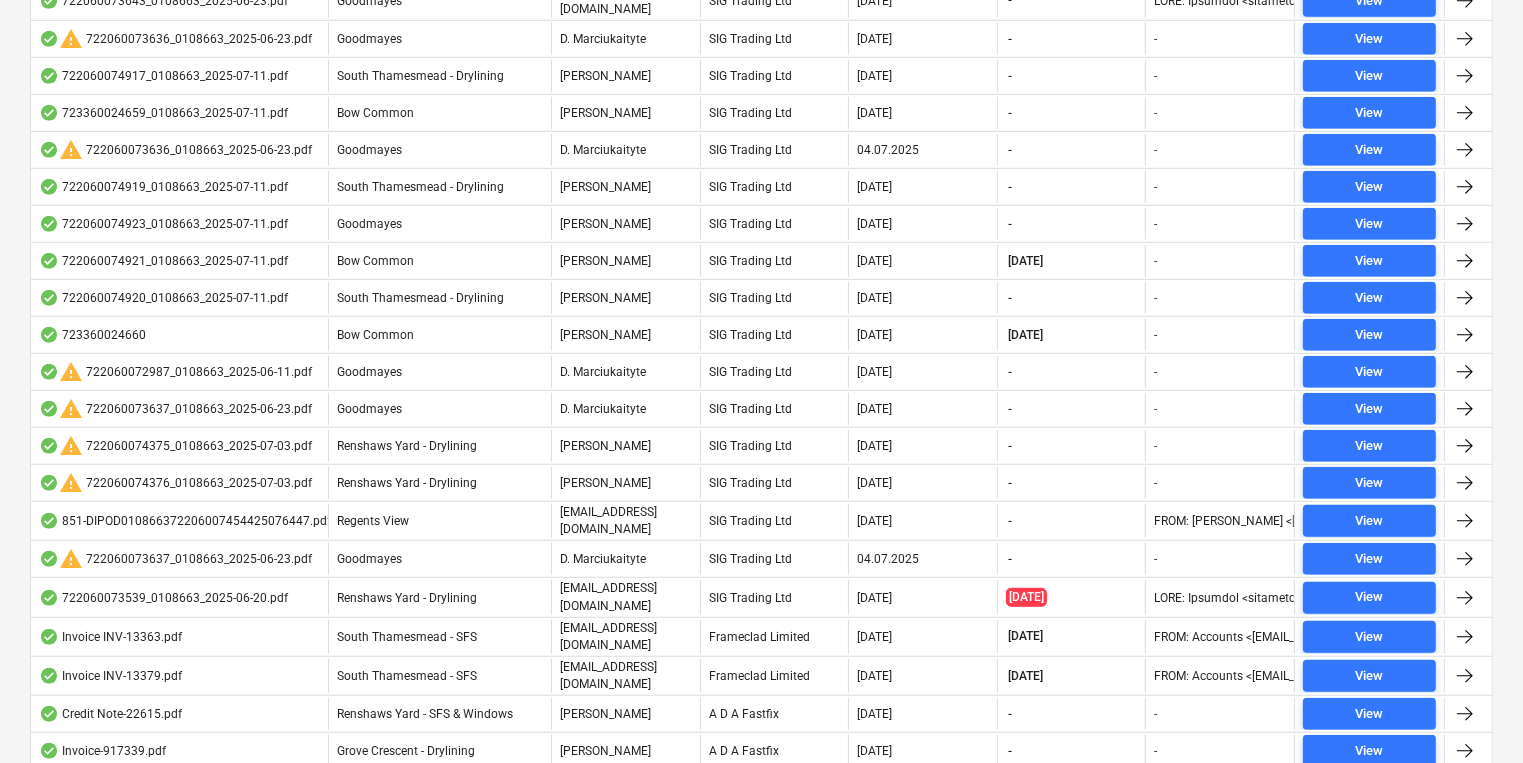 scroll, scrollTop: 1600, scrollLeft: 0, axis: vertical 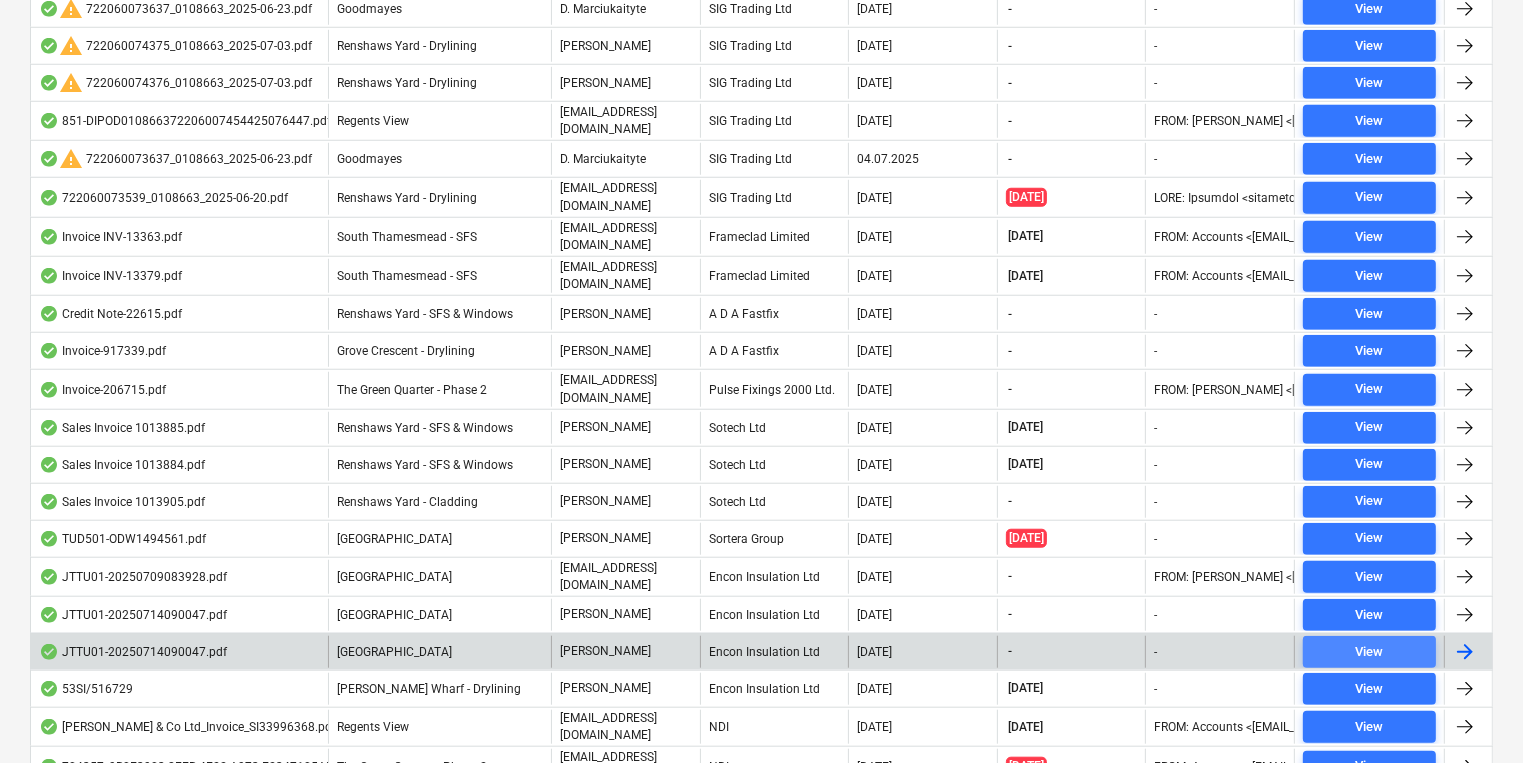 click on "View" at bounding box center (1369, 652) 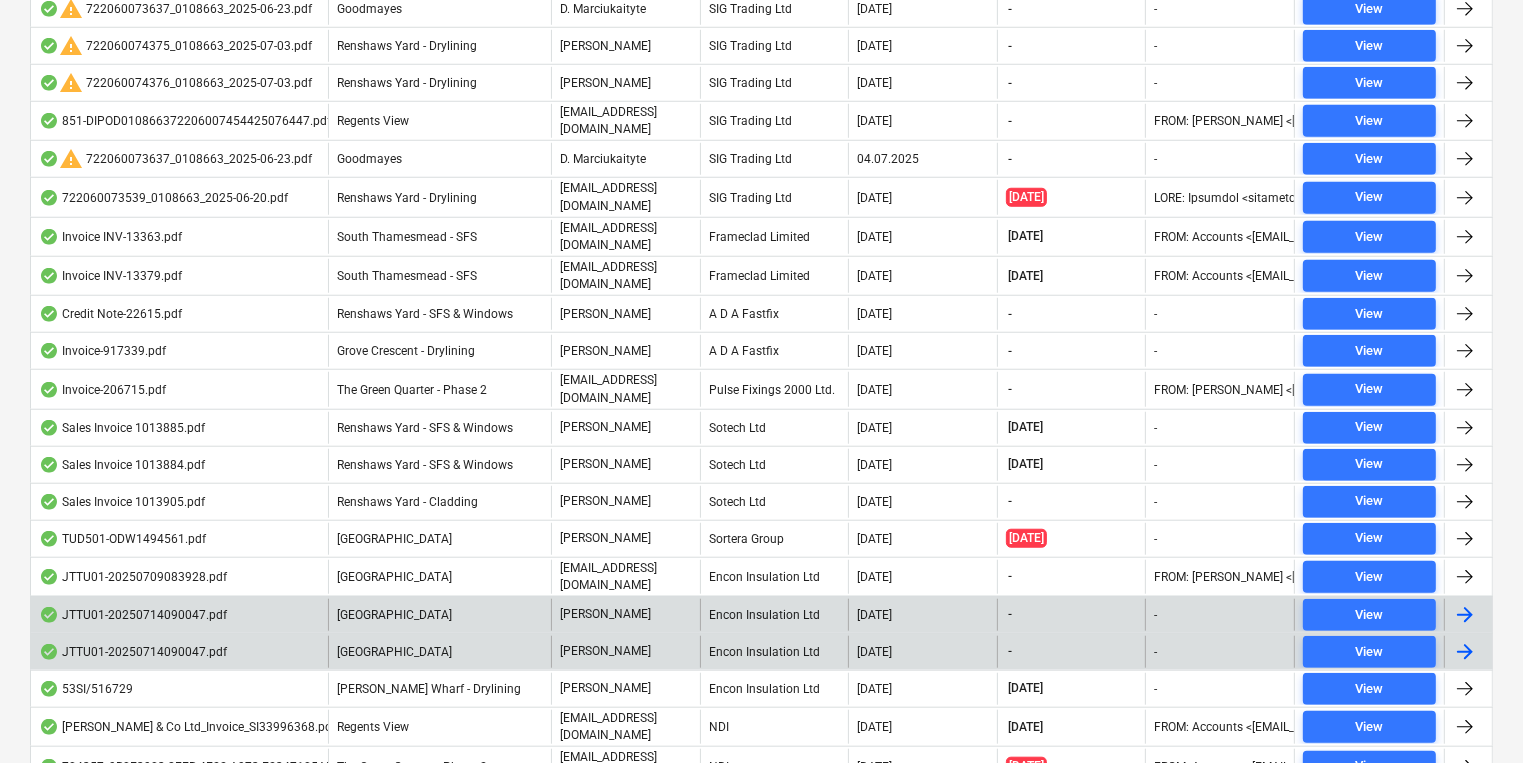 click on "[DATE]" at bounding box center (922, 615) 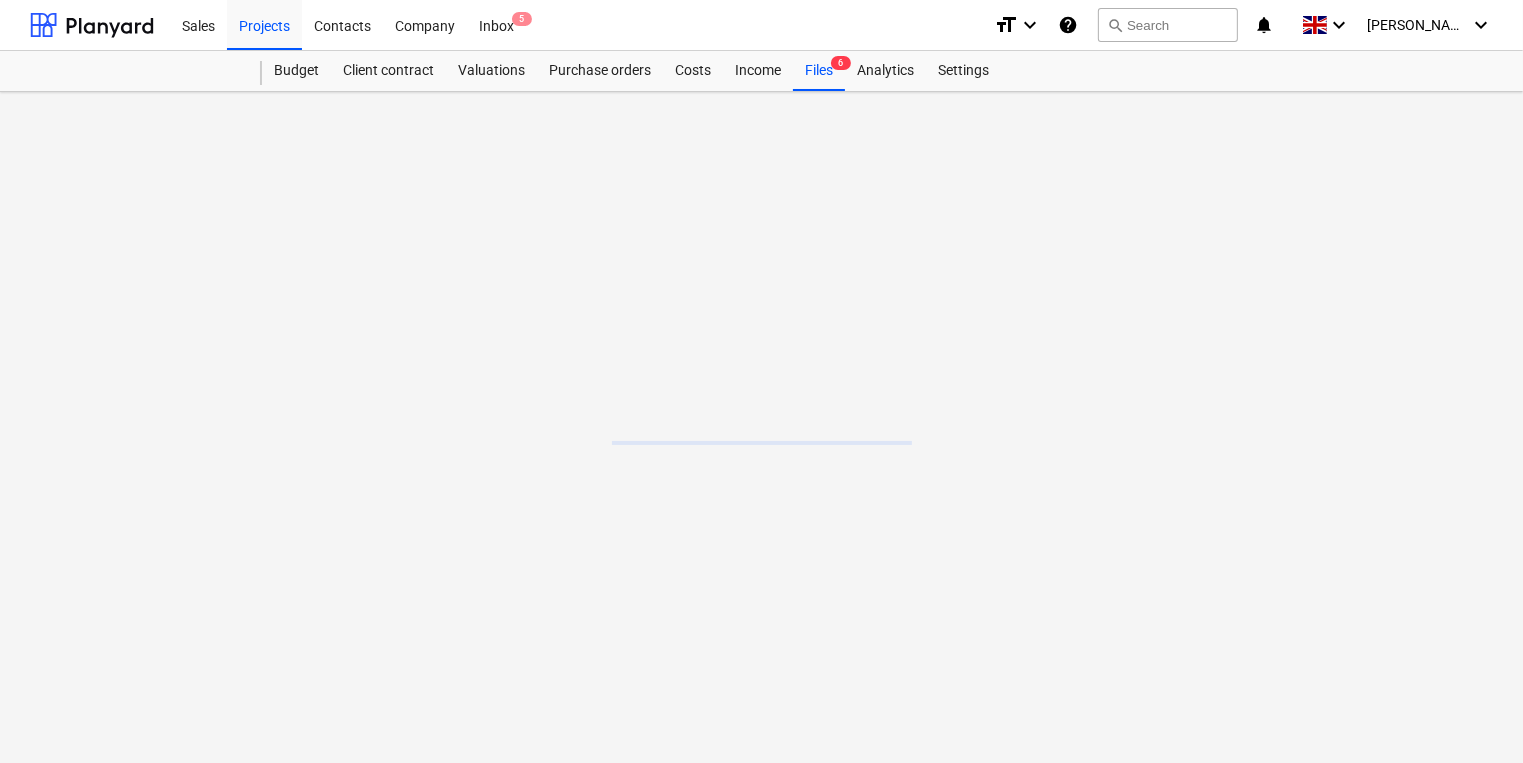 scroll, scrollTop: 0, scrollLeft: 0, axis: both 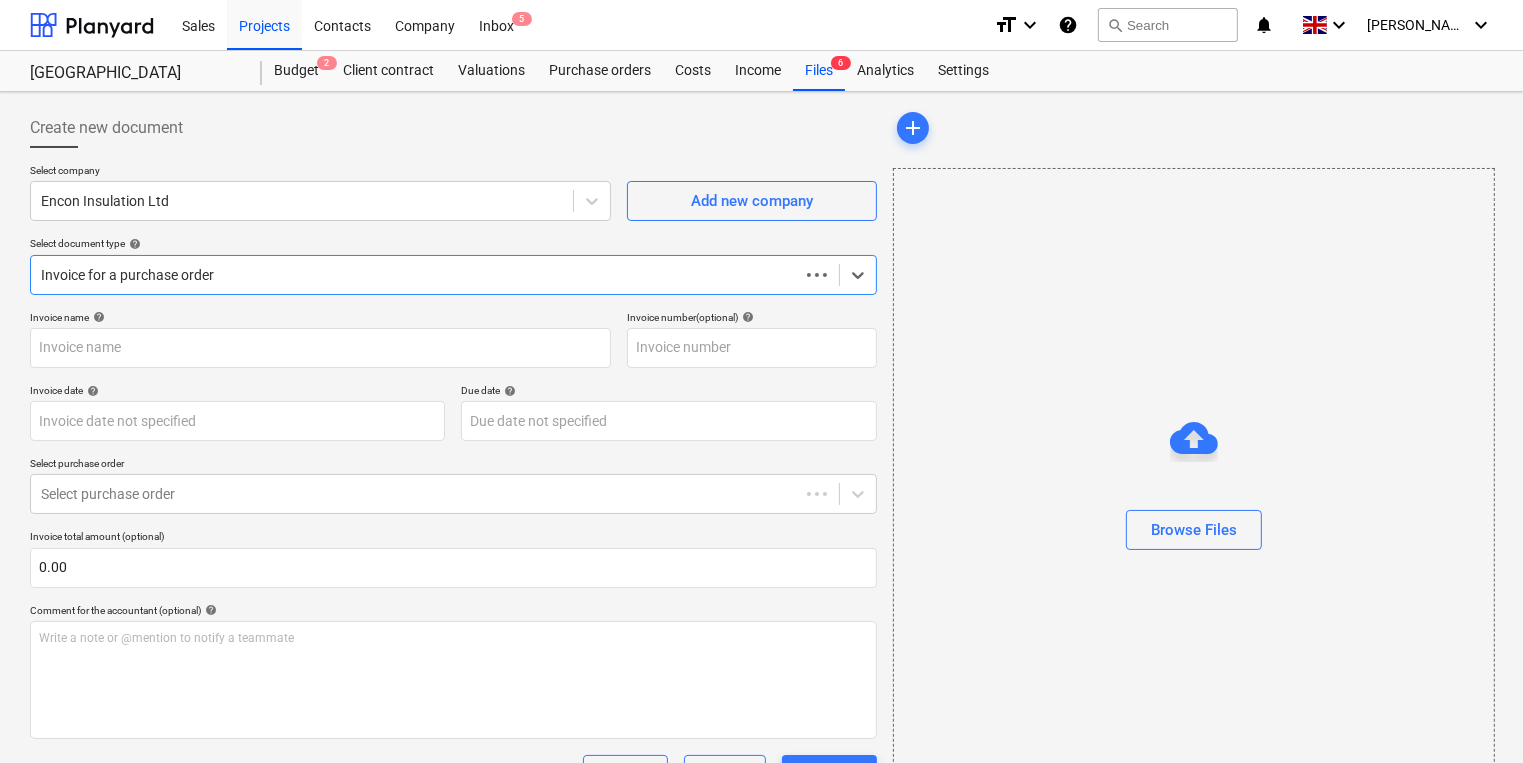 type on "JTTU01" 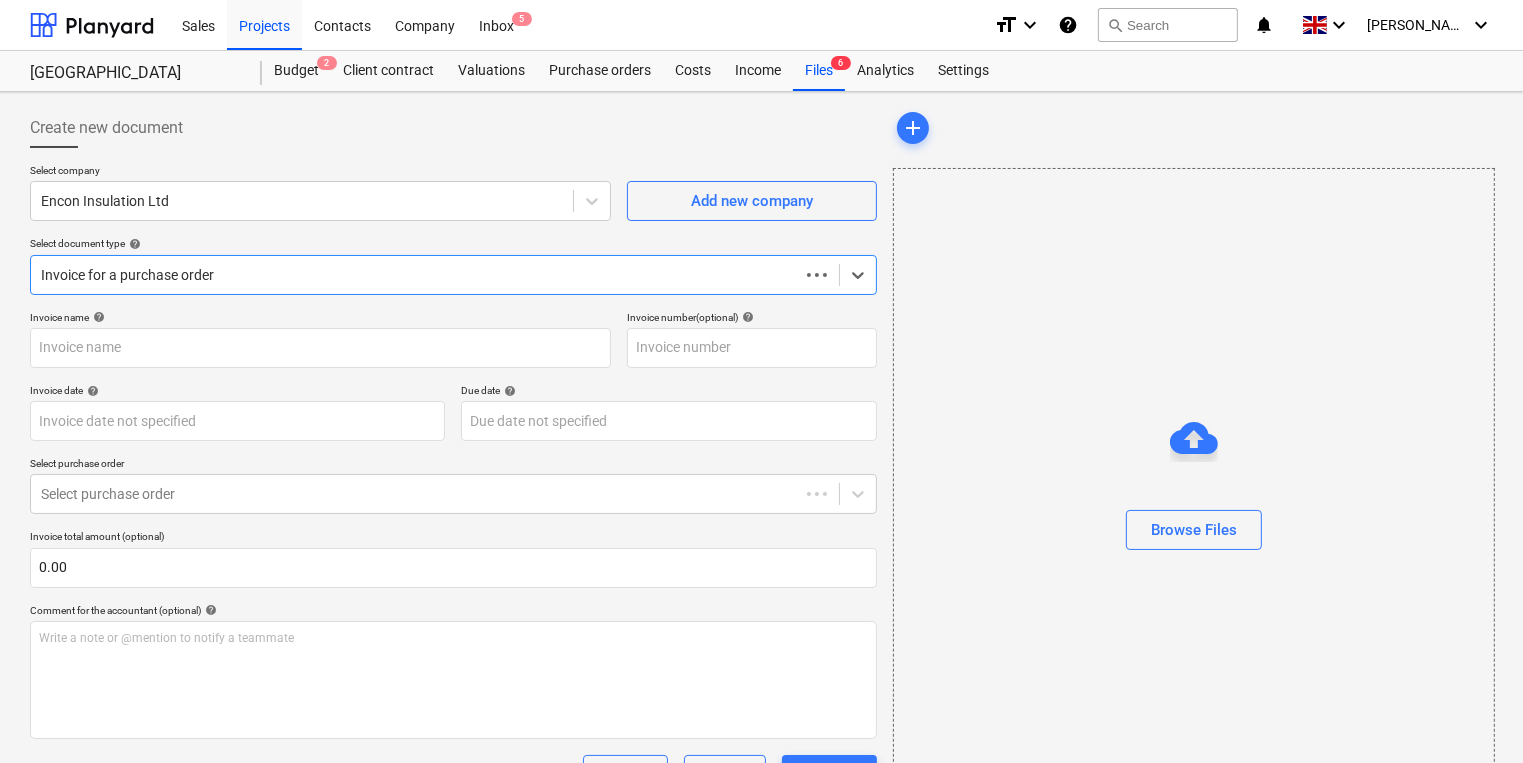 type on "JTTU01" 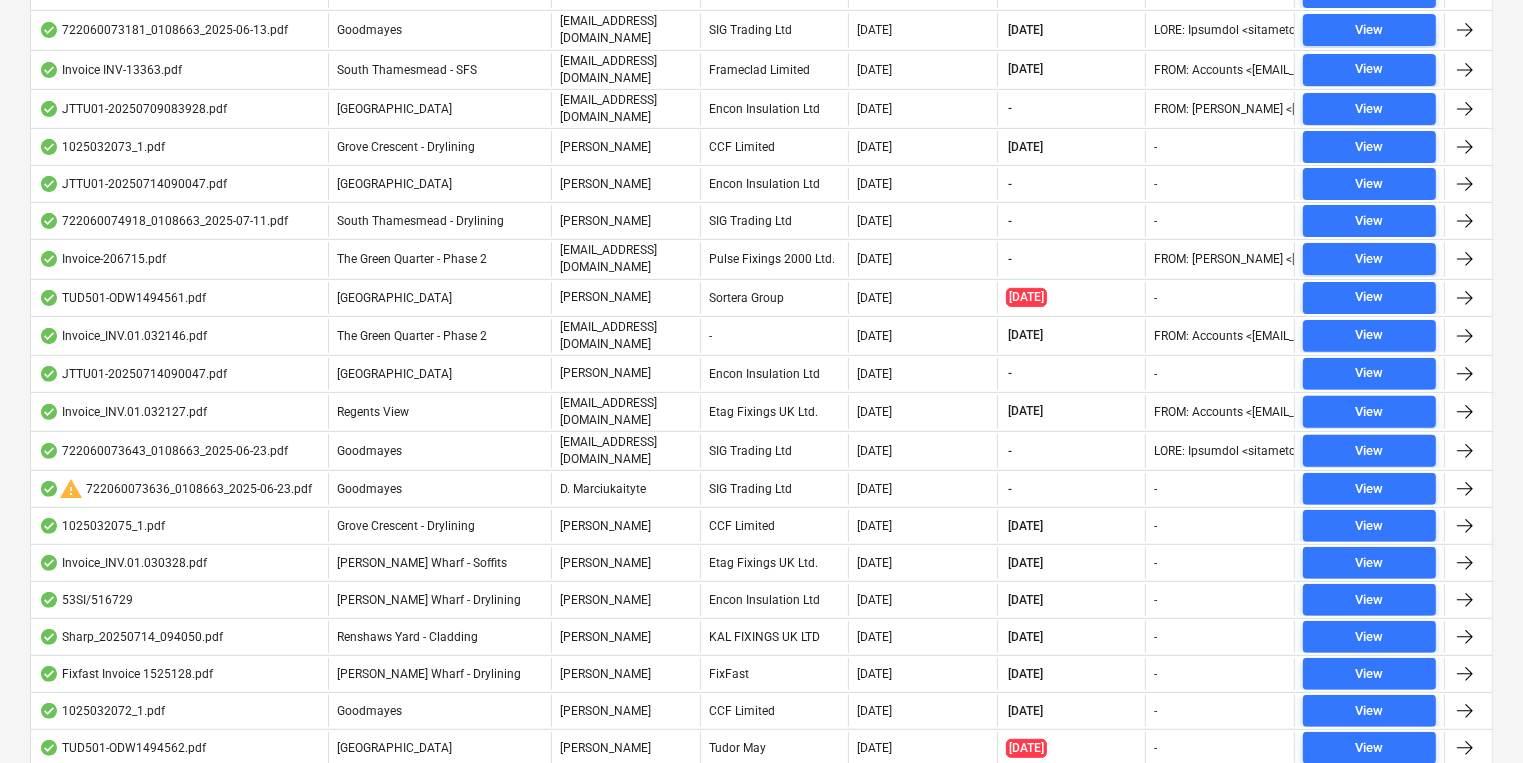 scroll, scrollTop: 233, scrollLeft: 0, axis: vertical 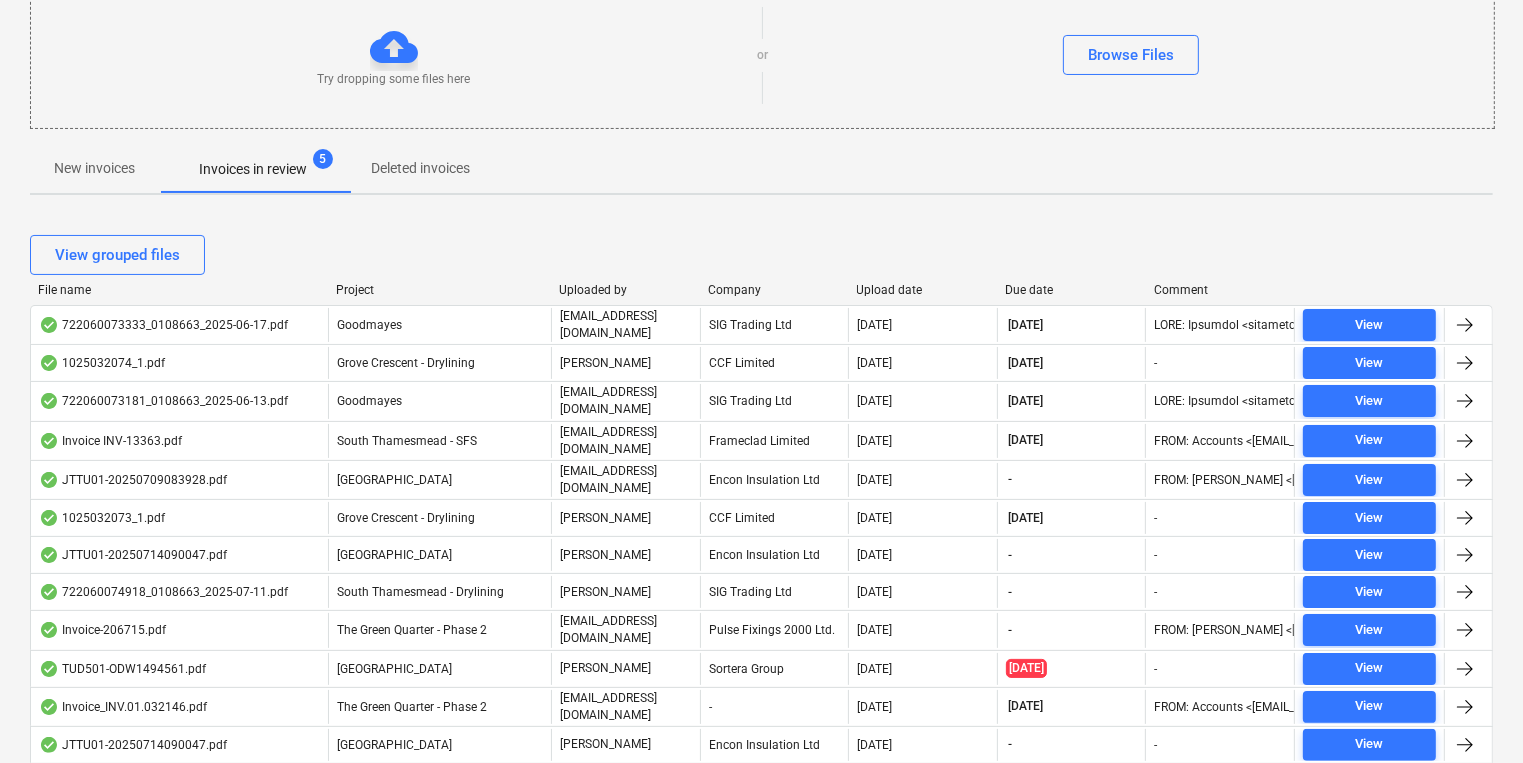 click on "View grouped files" at bounding box center [761, 255] 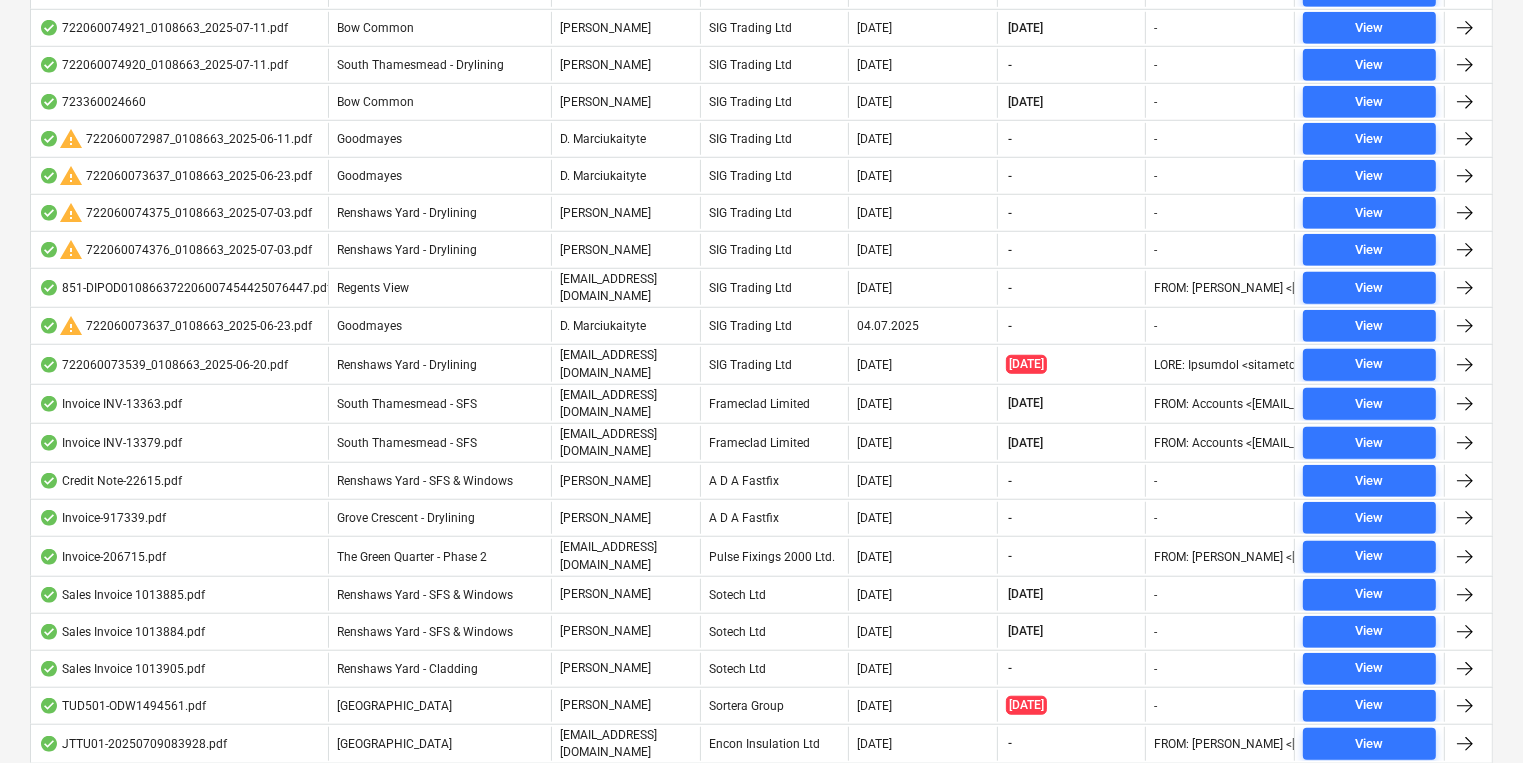scroll, scrollTop: 1833, scrollLeft: 0, axis: vertical 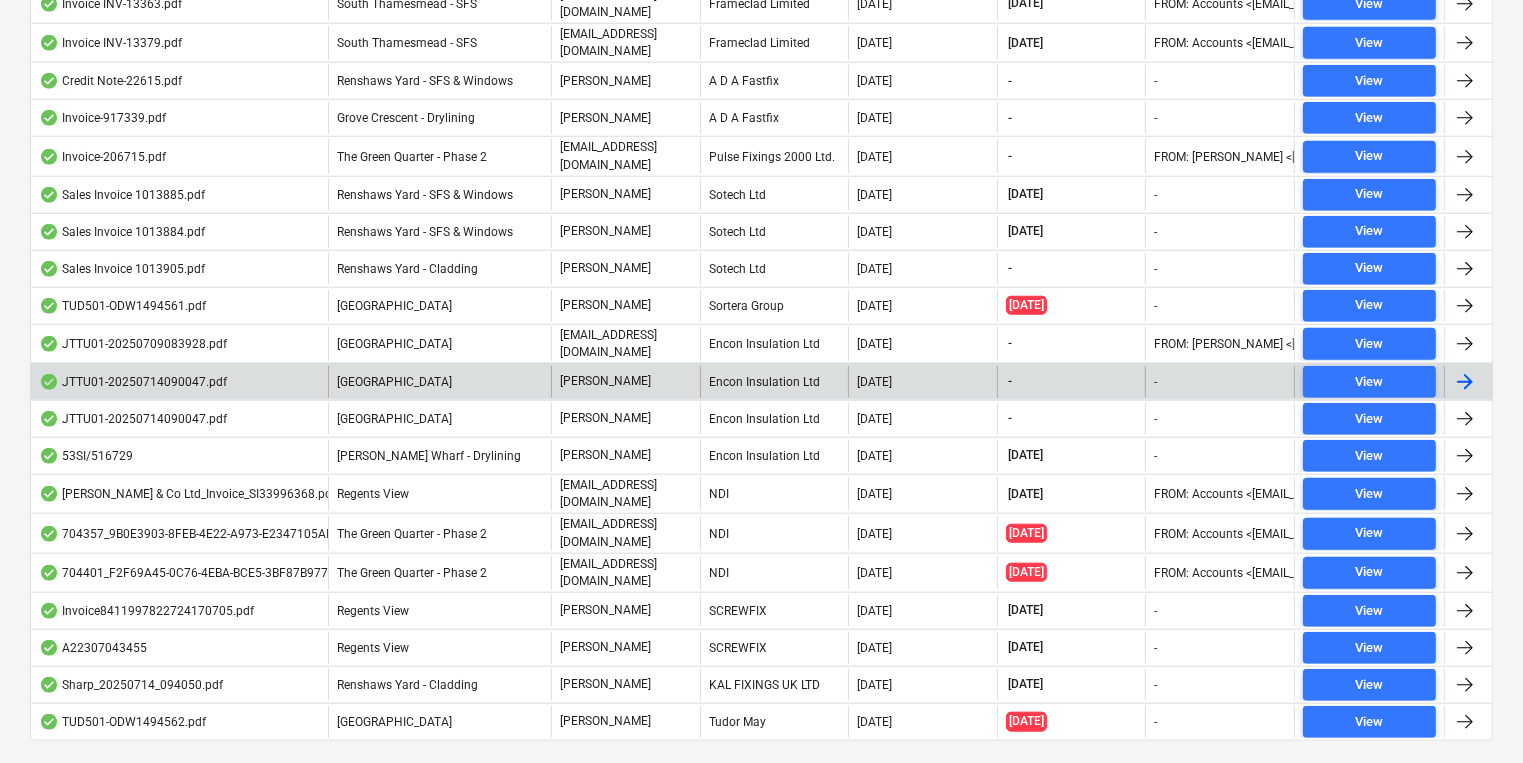 click on "Encon Insulation Ltd" at bounding box center [774, 382] 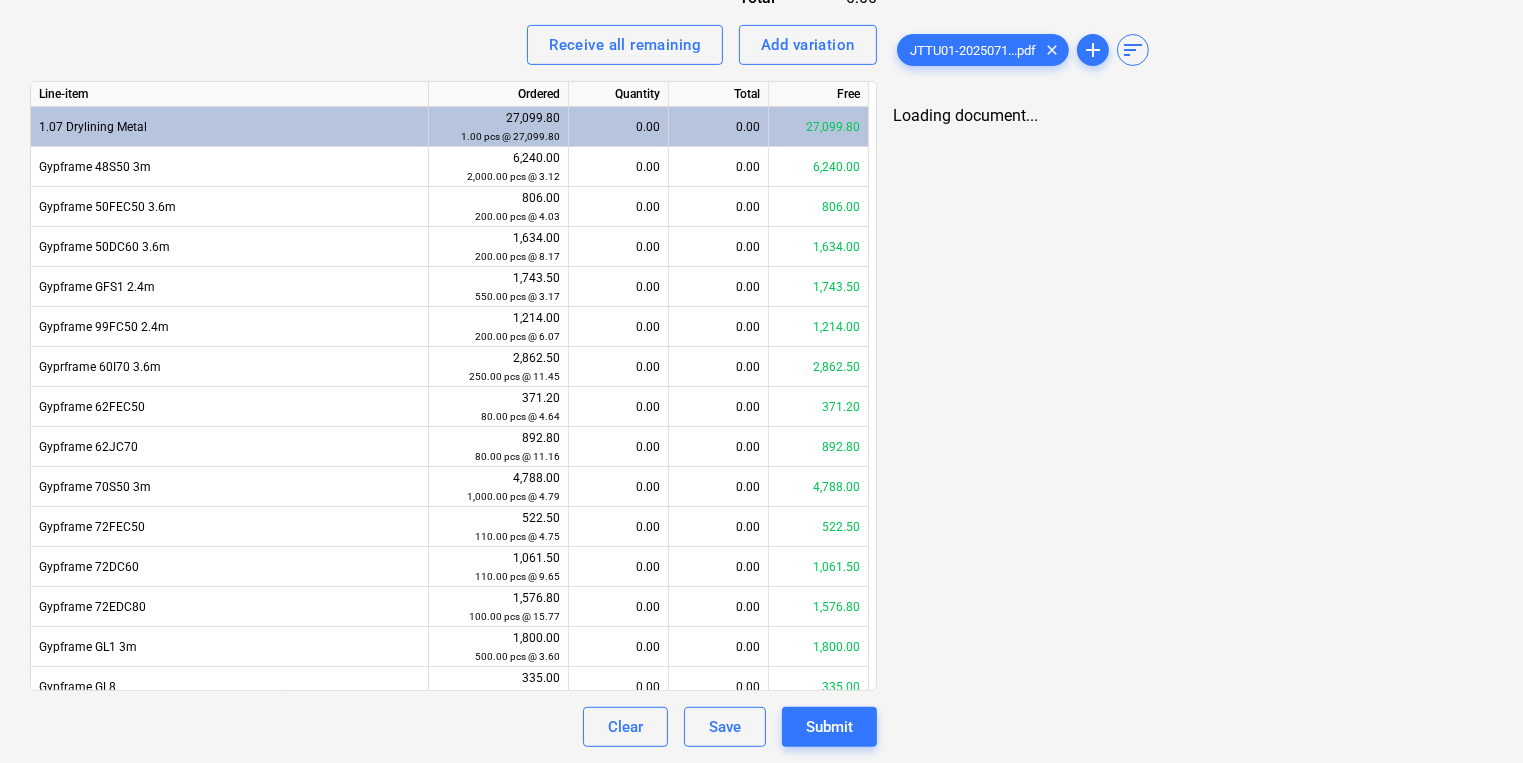 scroll, scrollTop: 86, scrollLeft: 0, axis: vertical 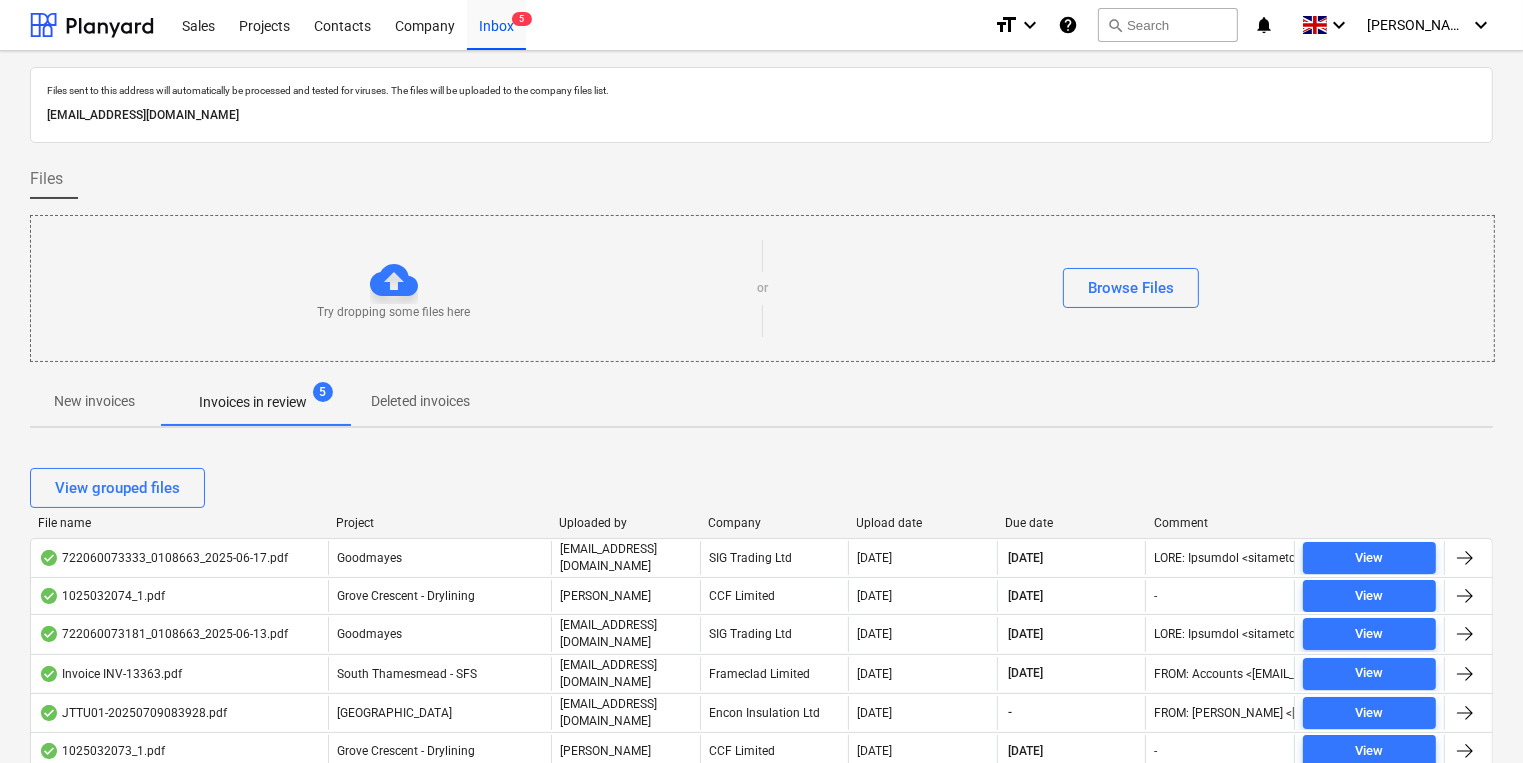click on "New invoices" at bounding box center (94, 401) 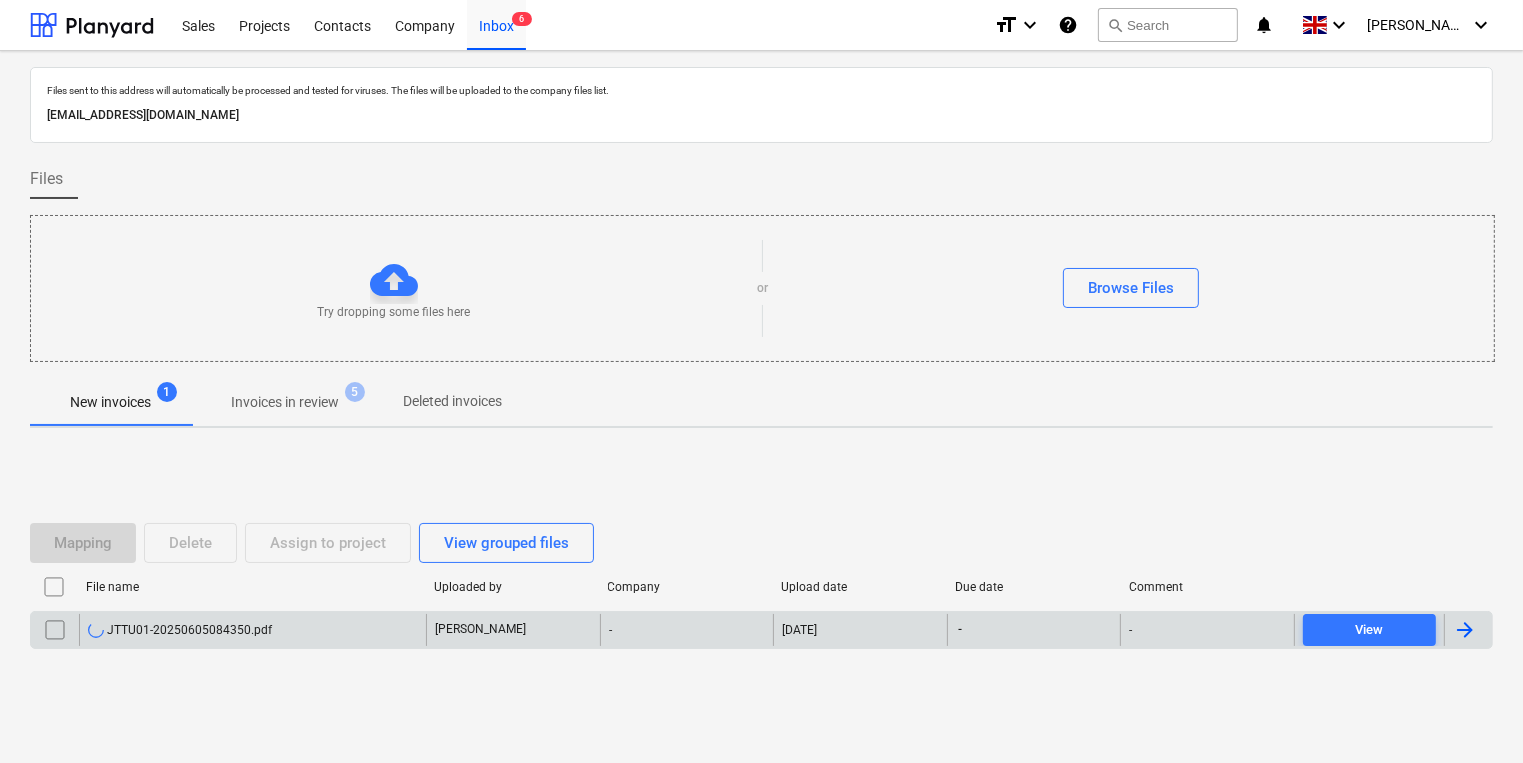 click on "JTTU01-20250605084350.pdf" at bounding box center [252, 630] 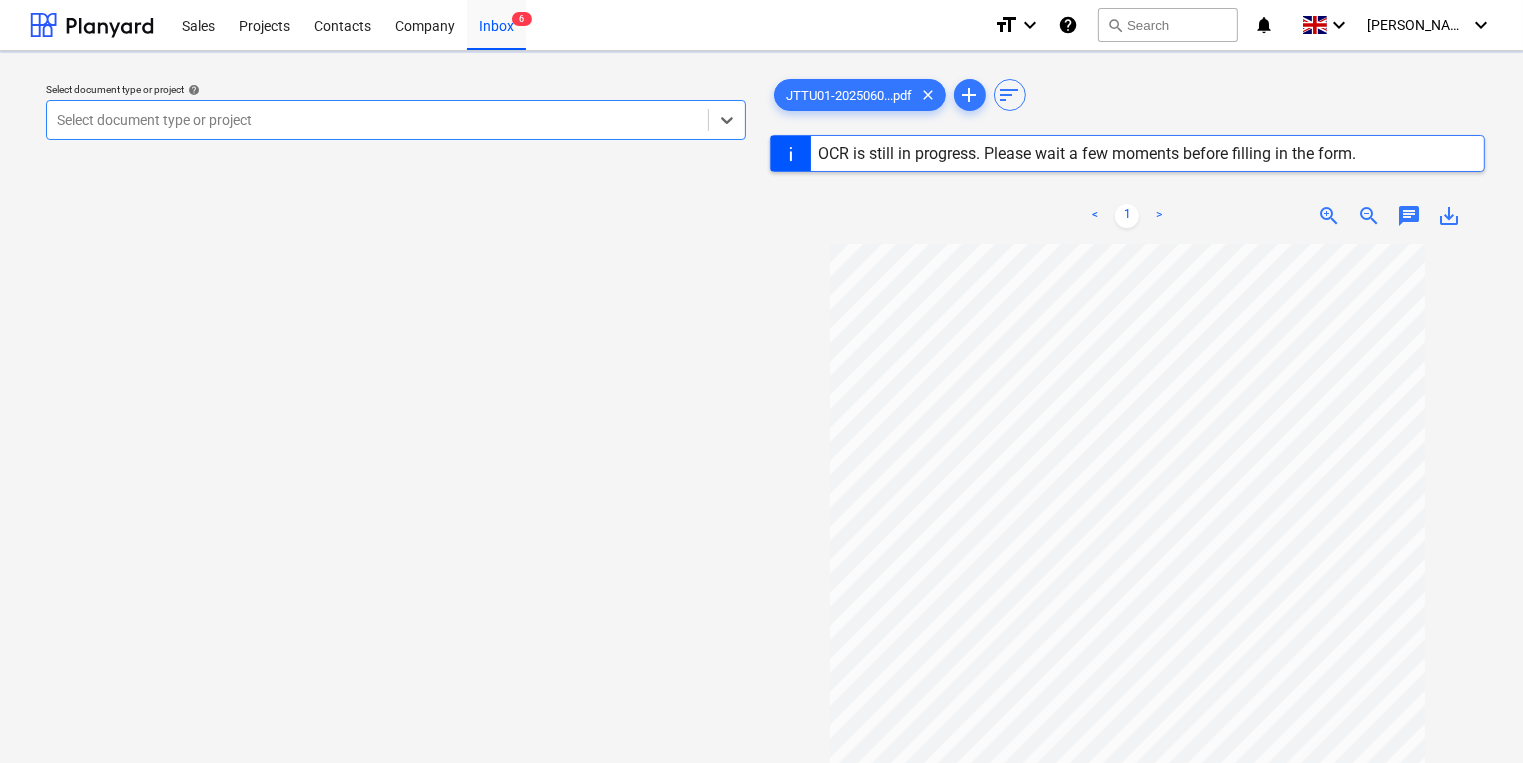 scroll, scrollTop: 138, scrollLeft: 0, axis: vertical 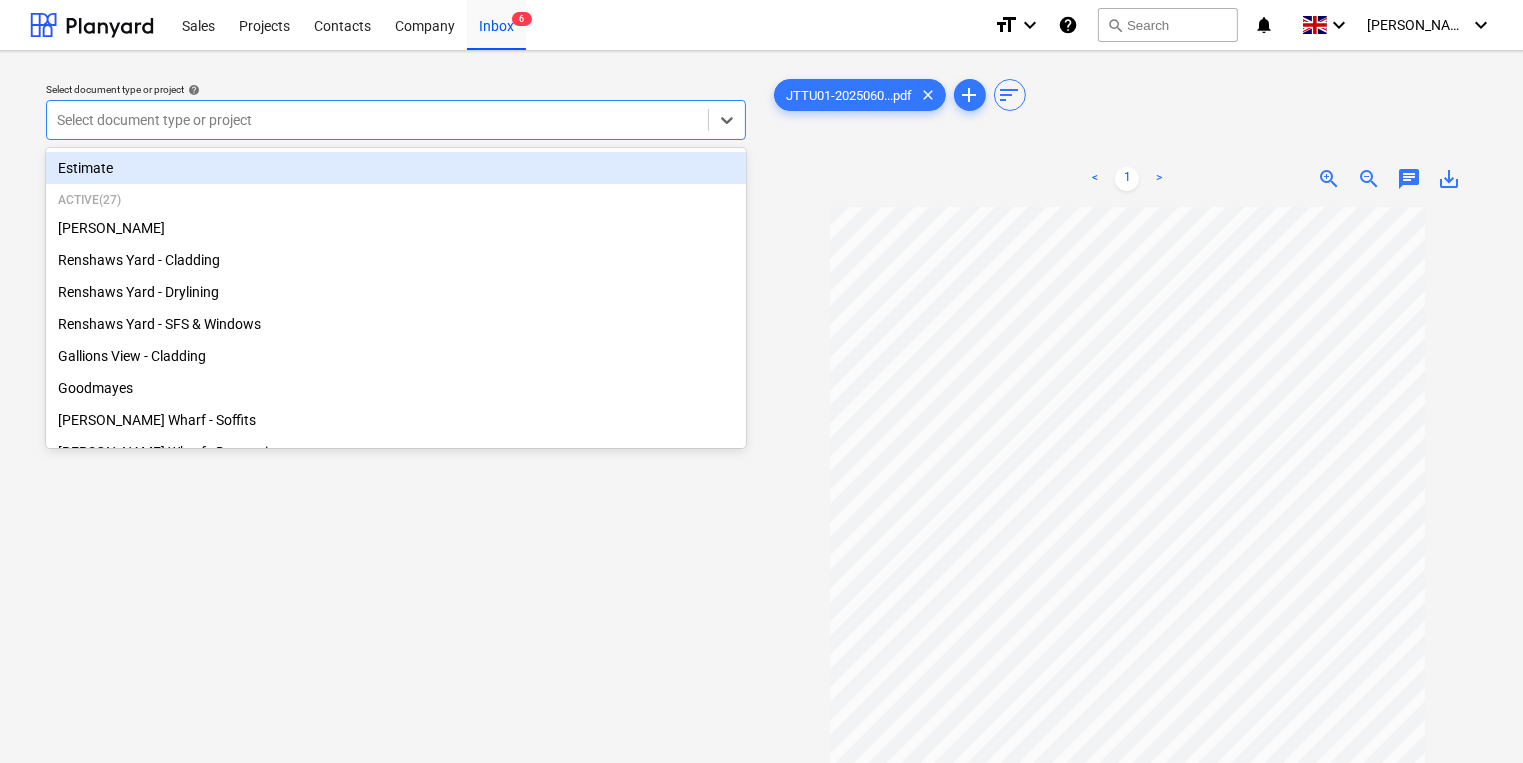 click at bounding box center (377, 120) 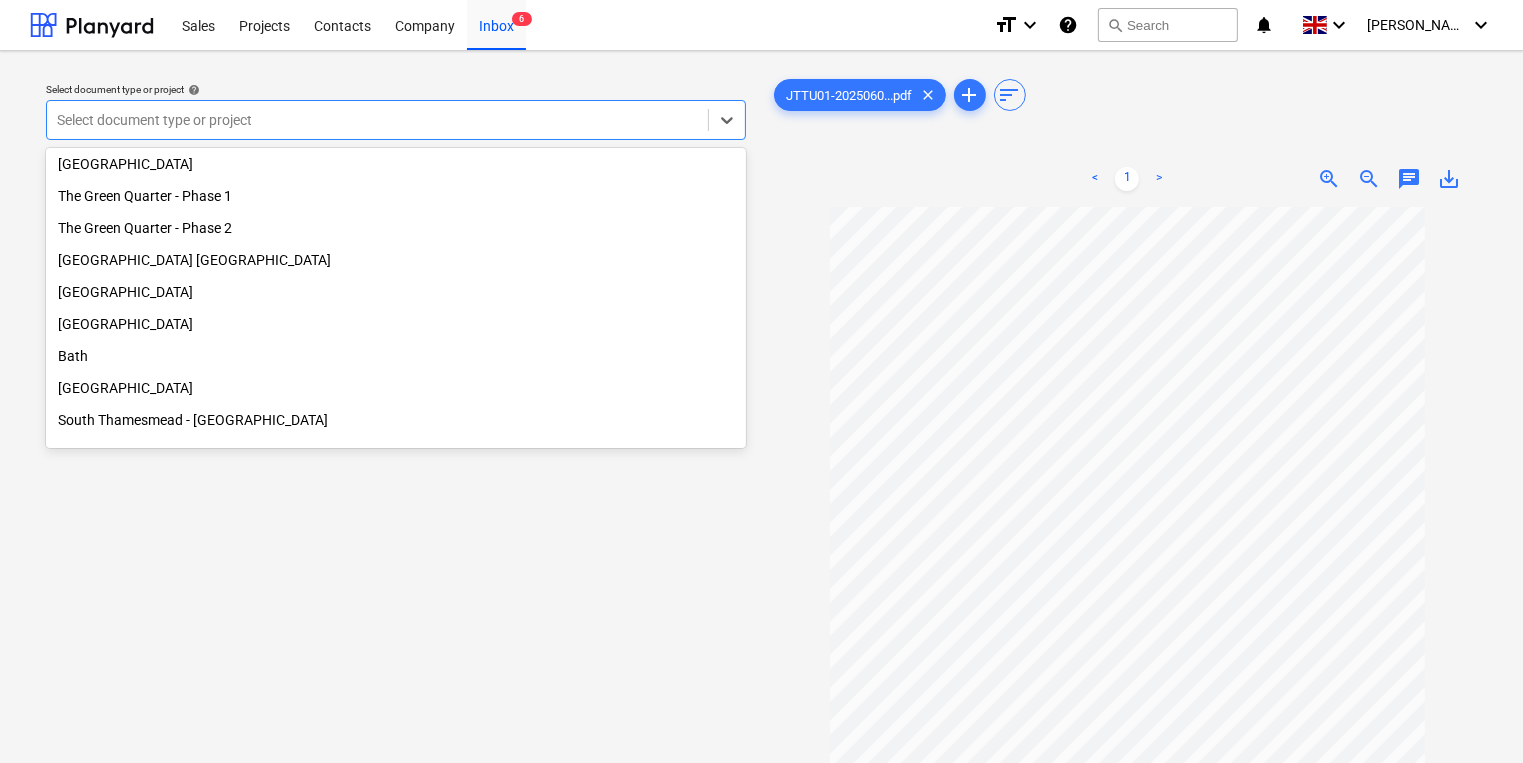 scroll, scrollTop: 660, scrollLeft: 0, axis: vertical 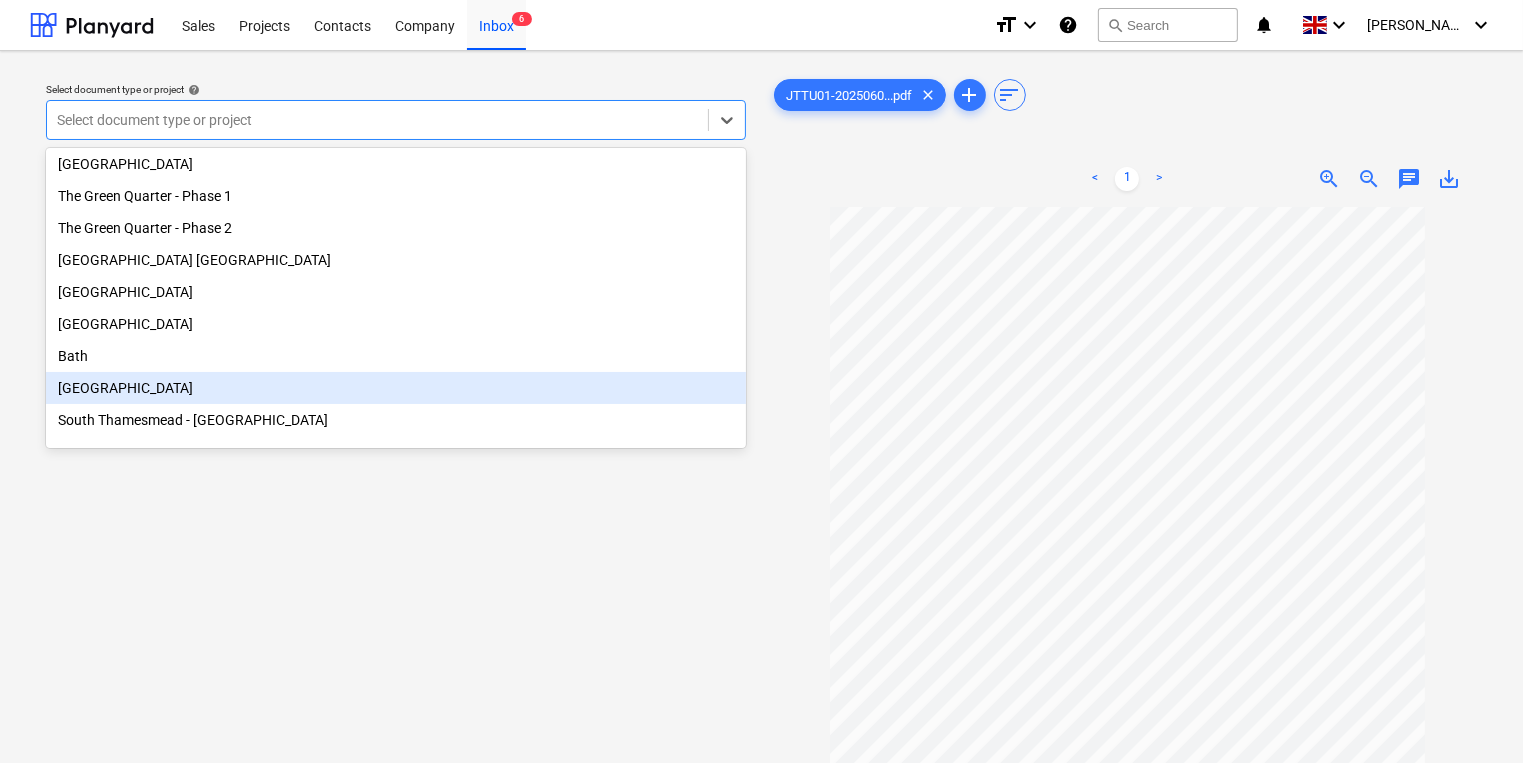 click on "[GEOGRAPHIC_DATA]" at bounding box center [396, 388] 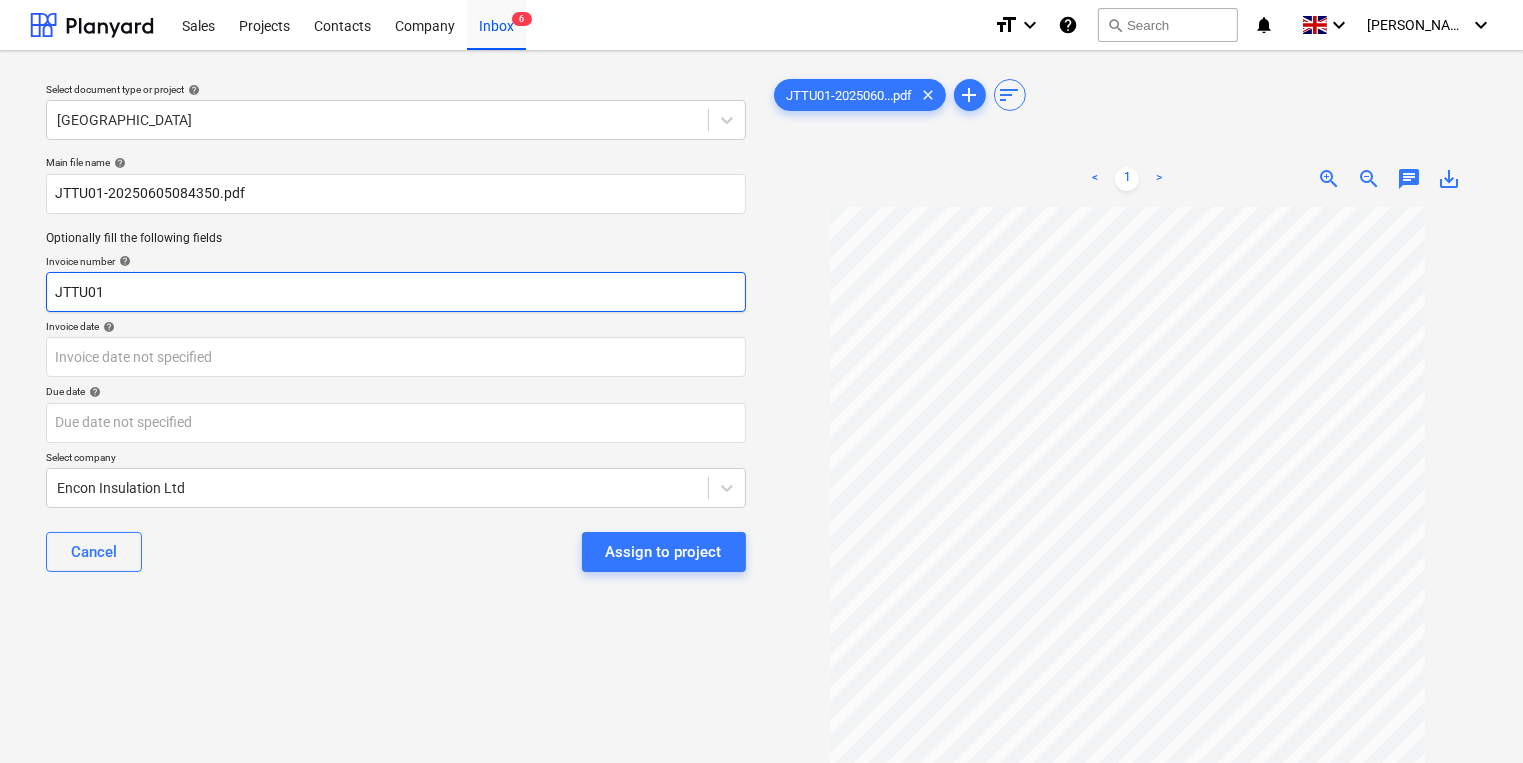 drag, startPoint x: 210, startPoint y: 288, endPoint x: 61, endPoint y: 287, distance: 149.00336 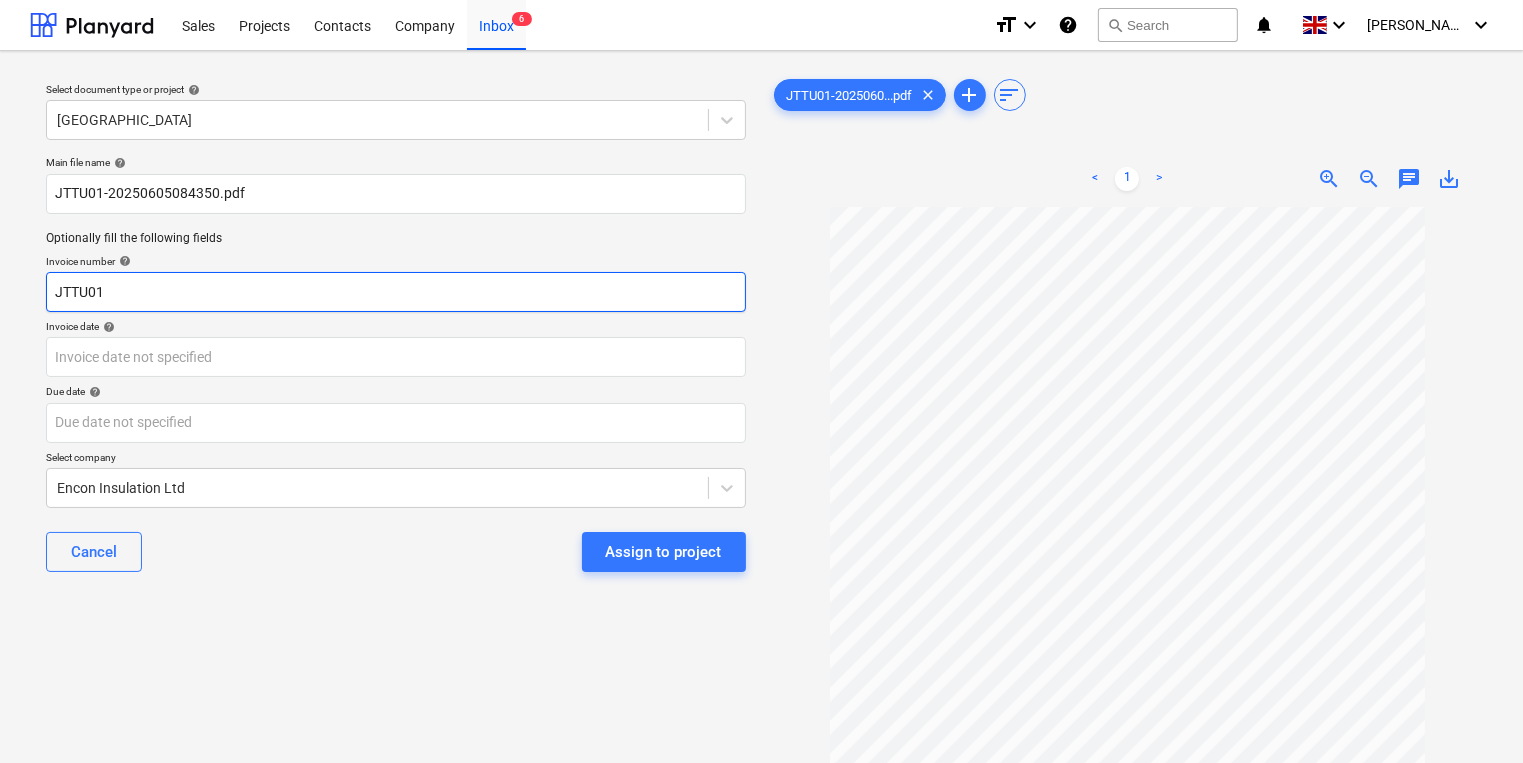 click on "JTTU01" at bounding box center (396, 292) 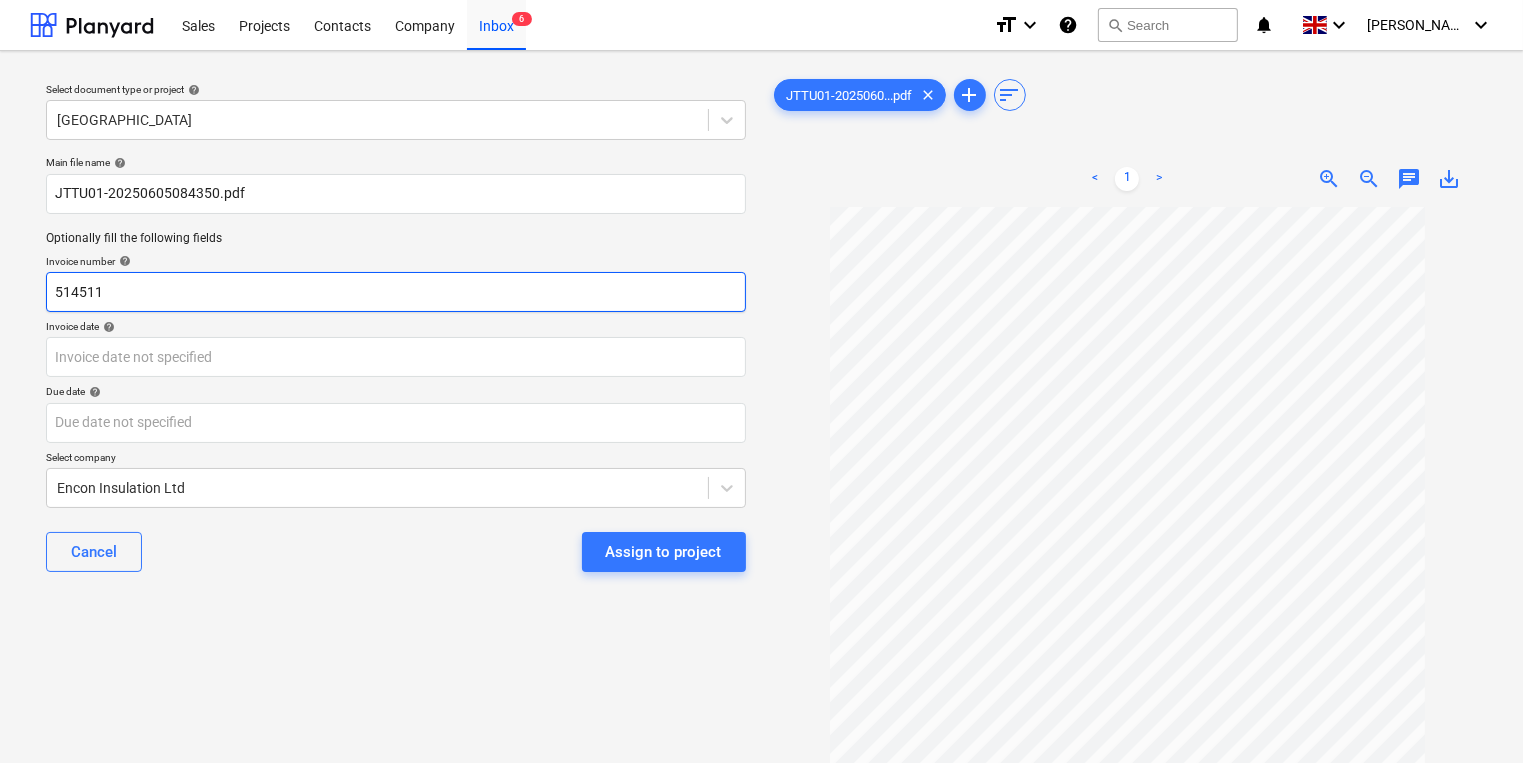 type on "514511" 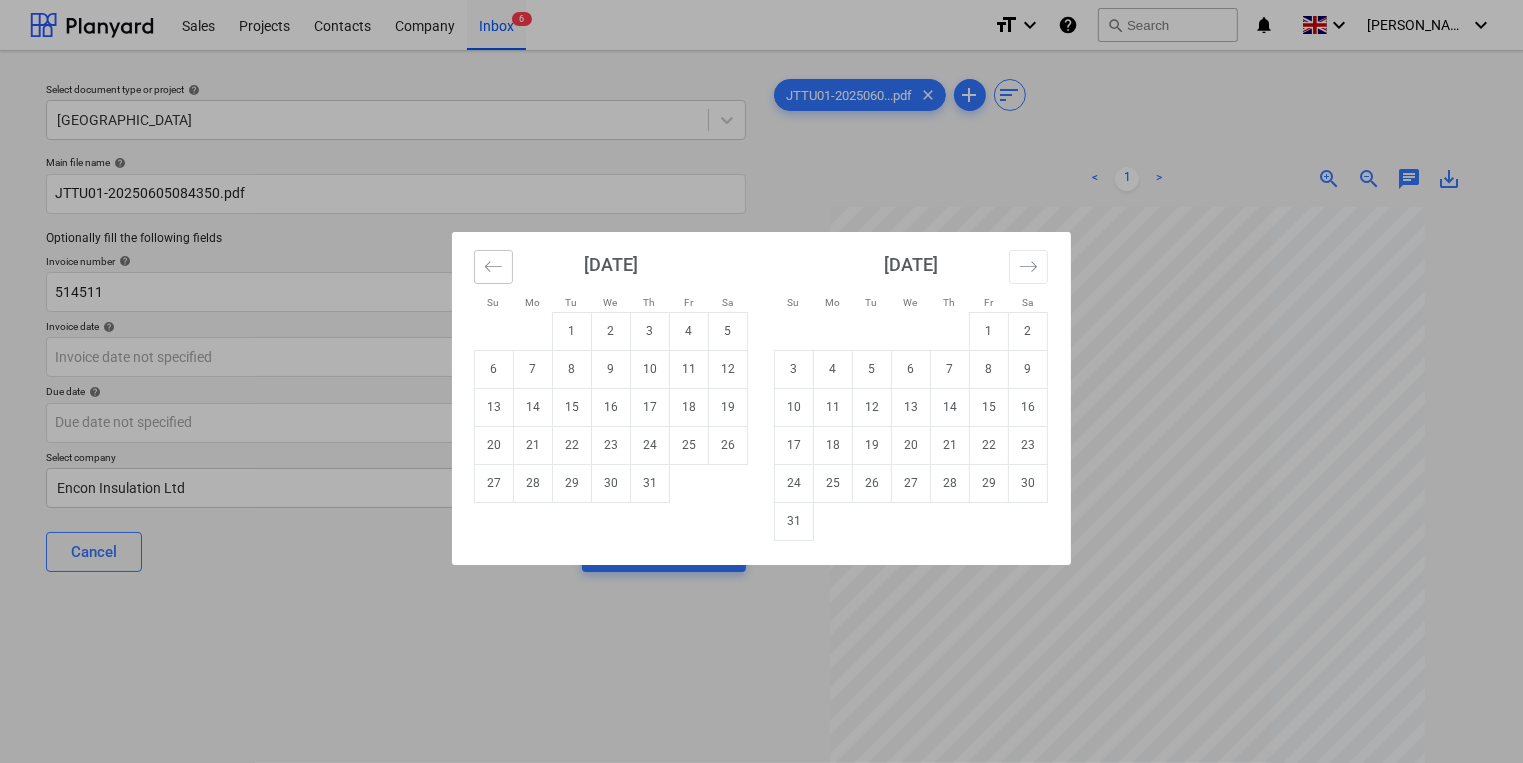 click 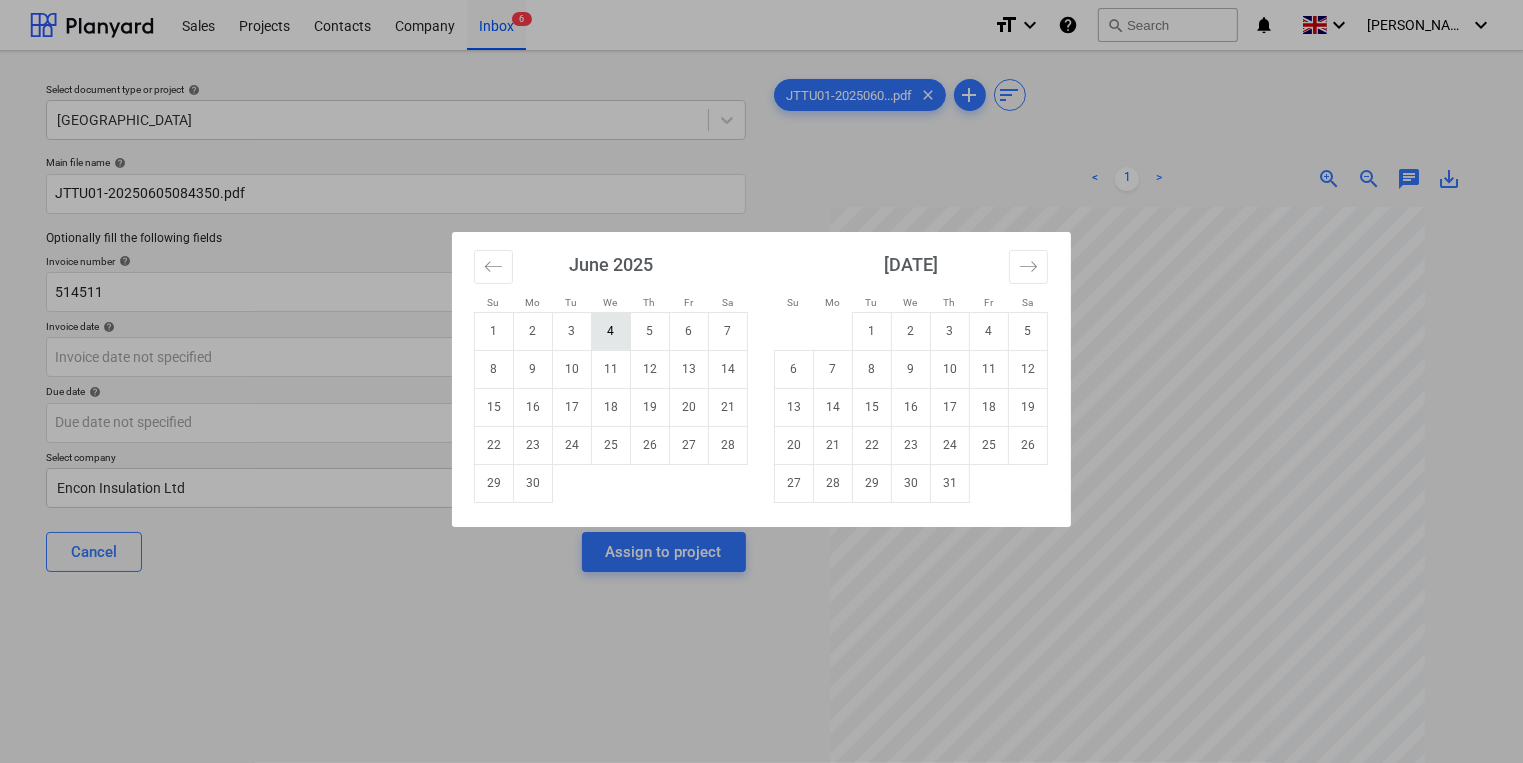 click on "4" at bounding box center [611, 331] 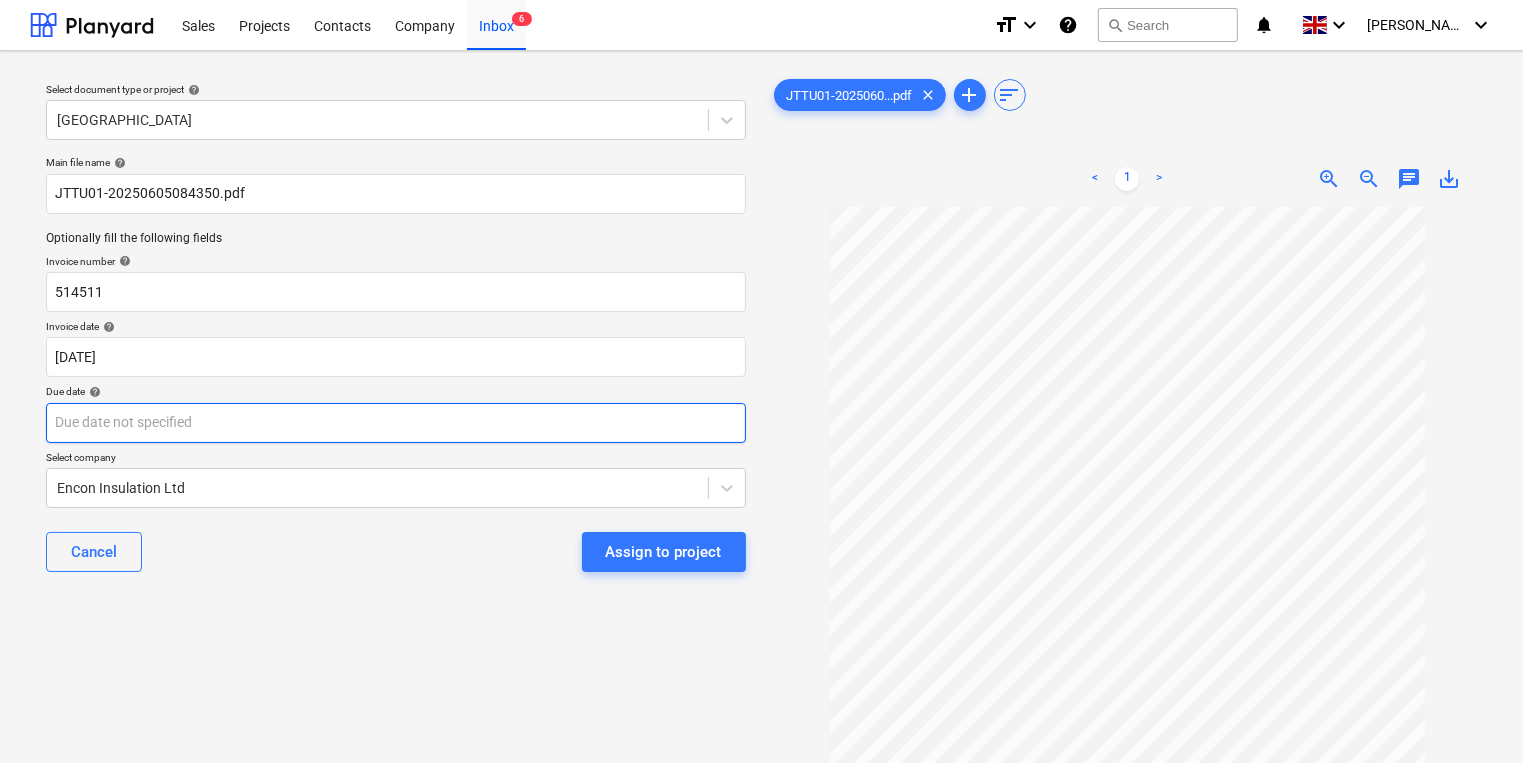 click on "Sales Projects Contacts Company Inbox 6 format_size keyboard_arrow_down help search Search notifications 0 keyboard_arrow_down [PERSON_NAME] keyboard_arrow_down Select document type or project help Camden Goods Yard Main file name help JTTU01-20250605084350.pdf Optionally fill the following fields Invoice number help 514511 Invoice date help [DATE] 04.06.2025 Press the down arrow key to interact with the calendar and
select a date. Press the question mark key to get the keyboard shortcuts for changing dates. Due date help Press the down arrow key to interact with the calendar and
select a date. Press the question mark key to get the keyboard shortcuts for changing dates. Select company Encon Insulation Ltd   Cancel Assign to project JTTU01-2025060...pdf clear add sort < 1 > zoom_in zoom_out chat 0 save_alt" at bounding box center (761, 381) 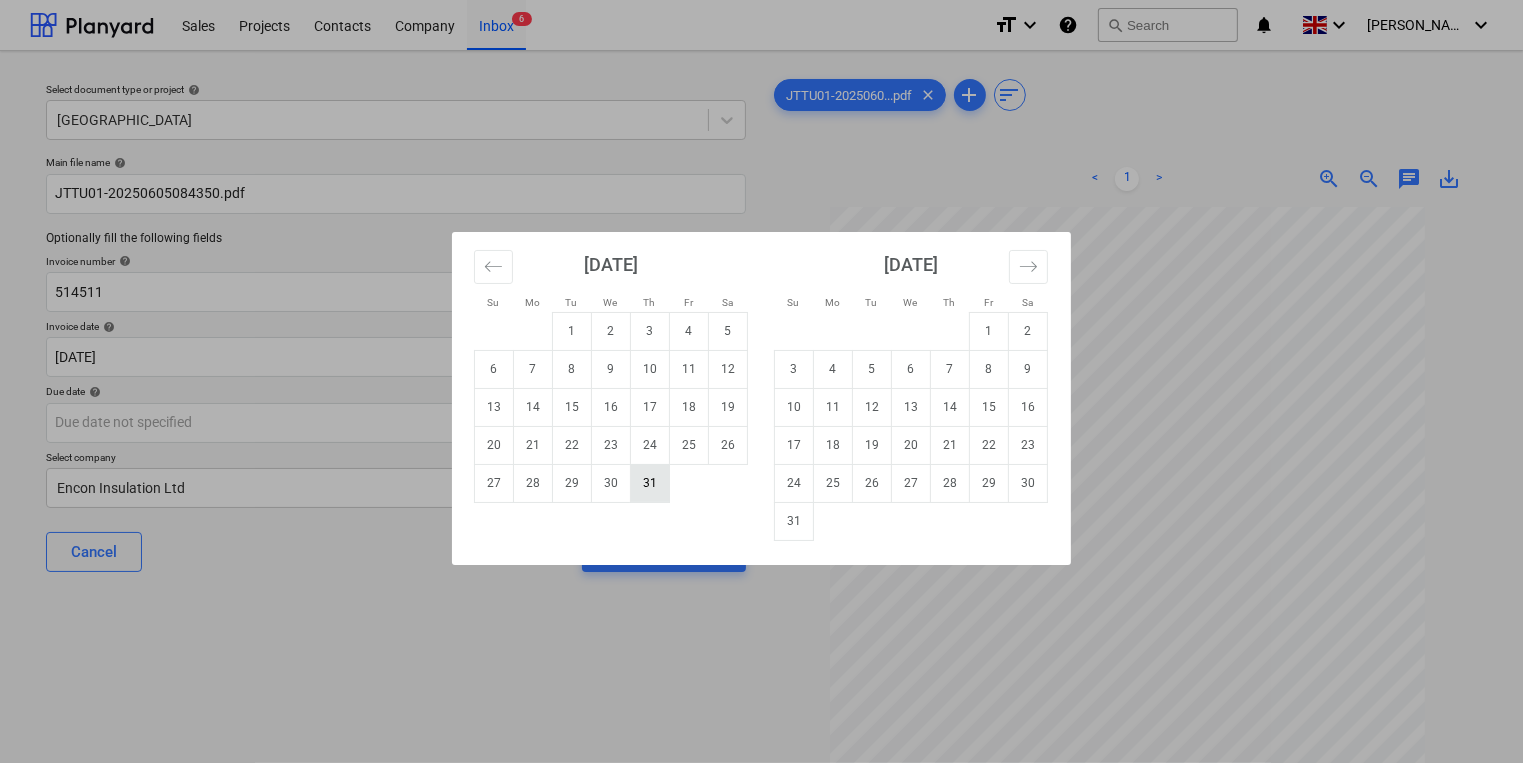 click on "31" at bounding box center [650, 483] 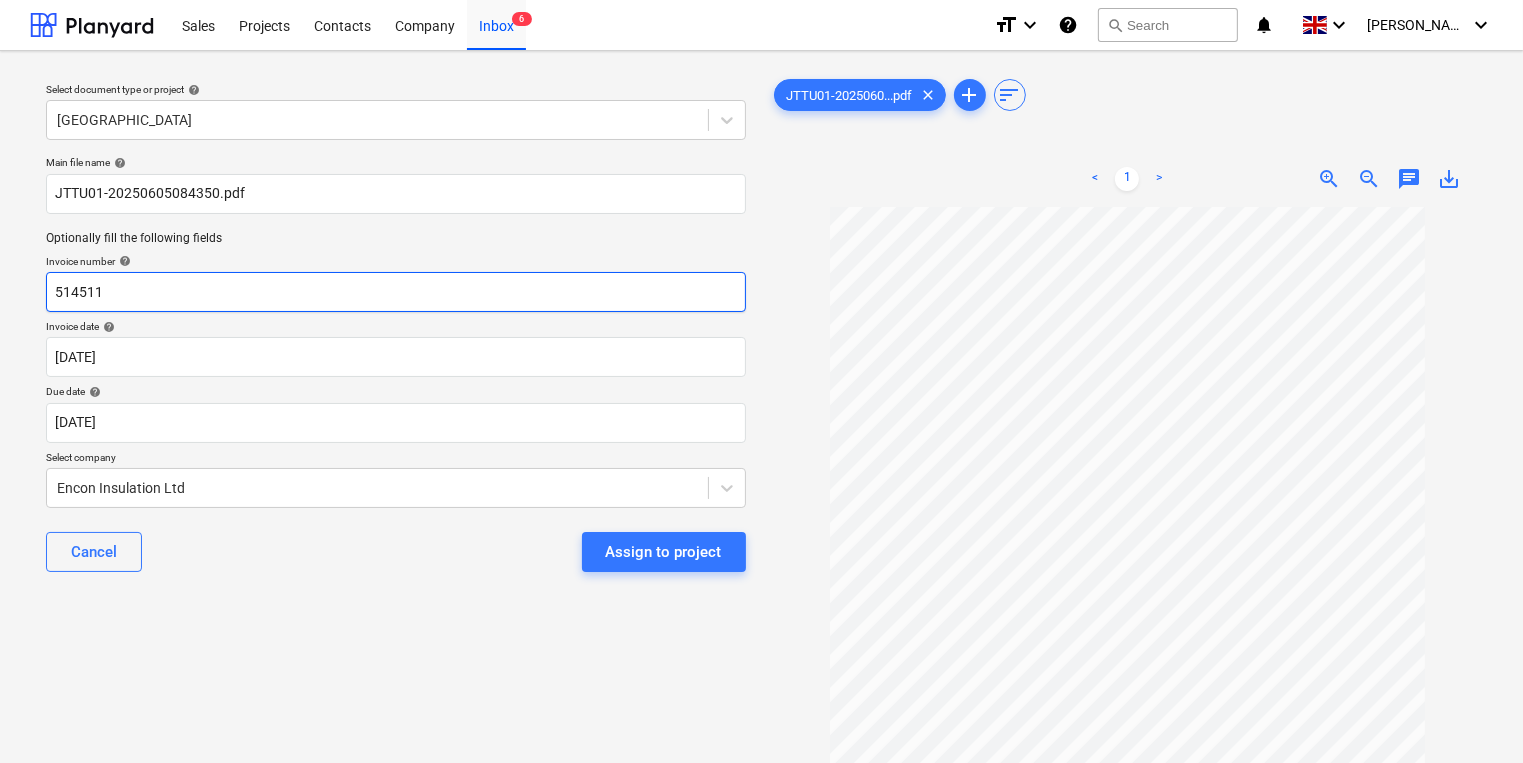 drag, startPoint x: 135, startPoint y: 293, endPoint x: 33, endPoint y: 288, distance: 102.122475 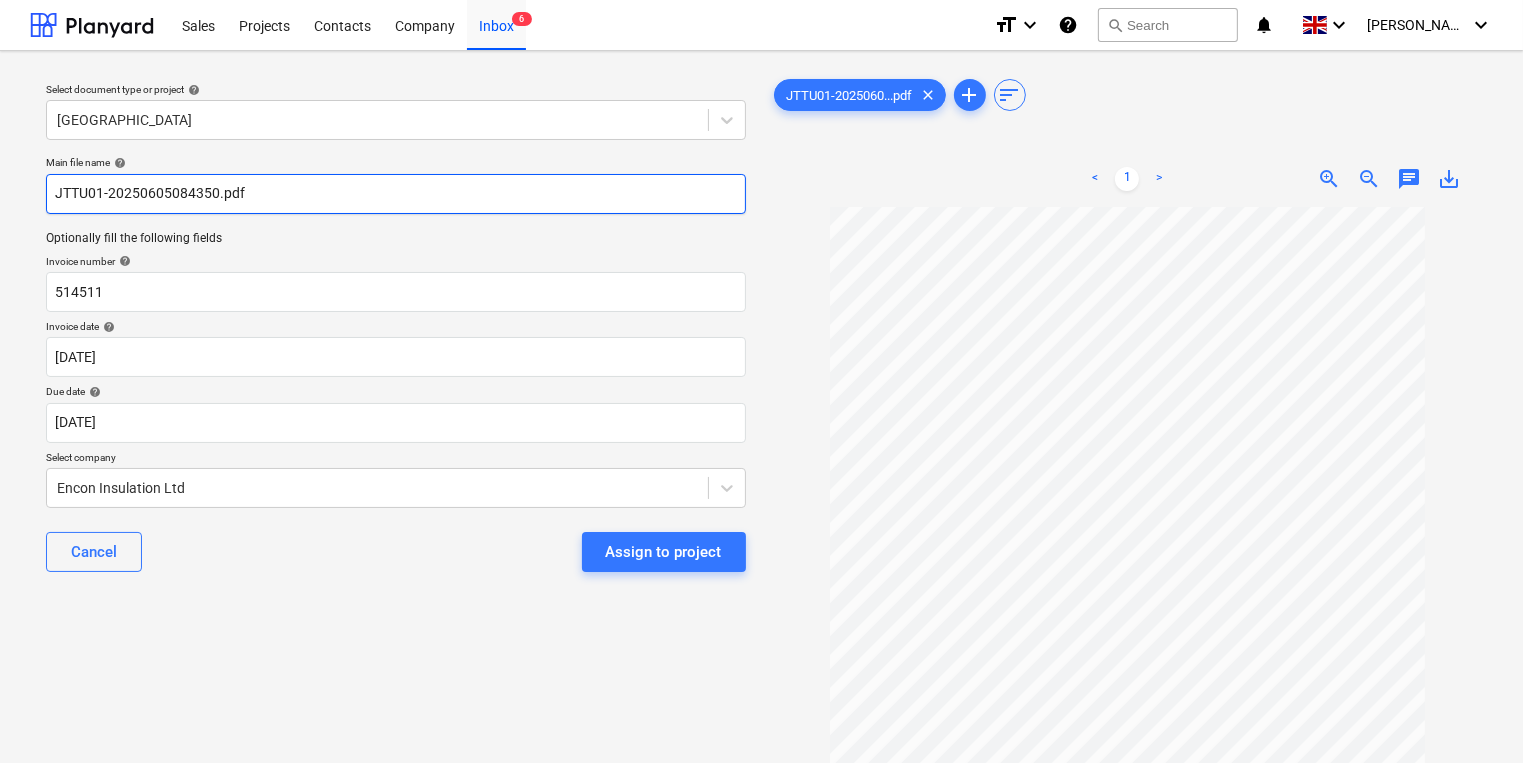 drag, startPoint x: 99, startPoint y: 193, endPoint x: -8, endPoint y: 192, distance: 107.00467 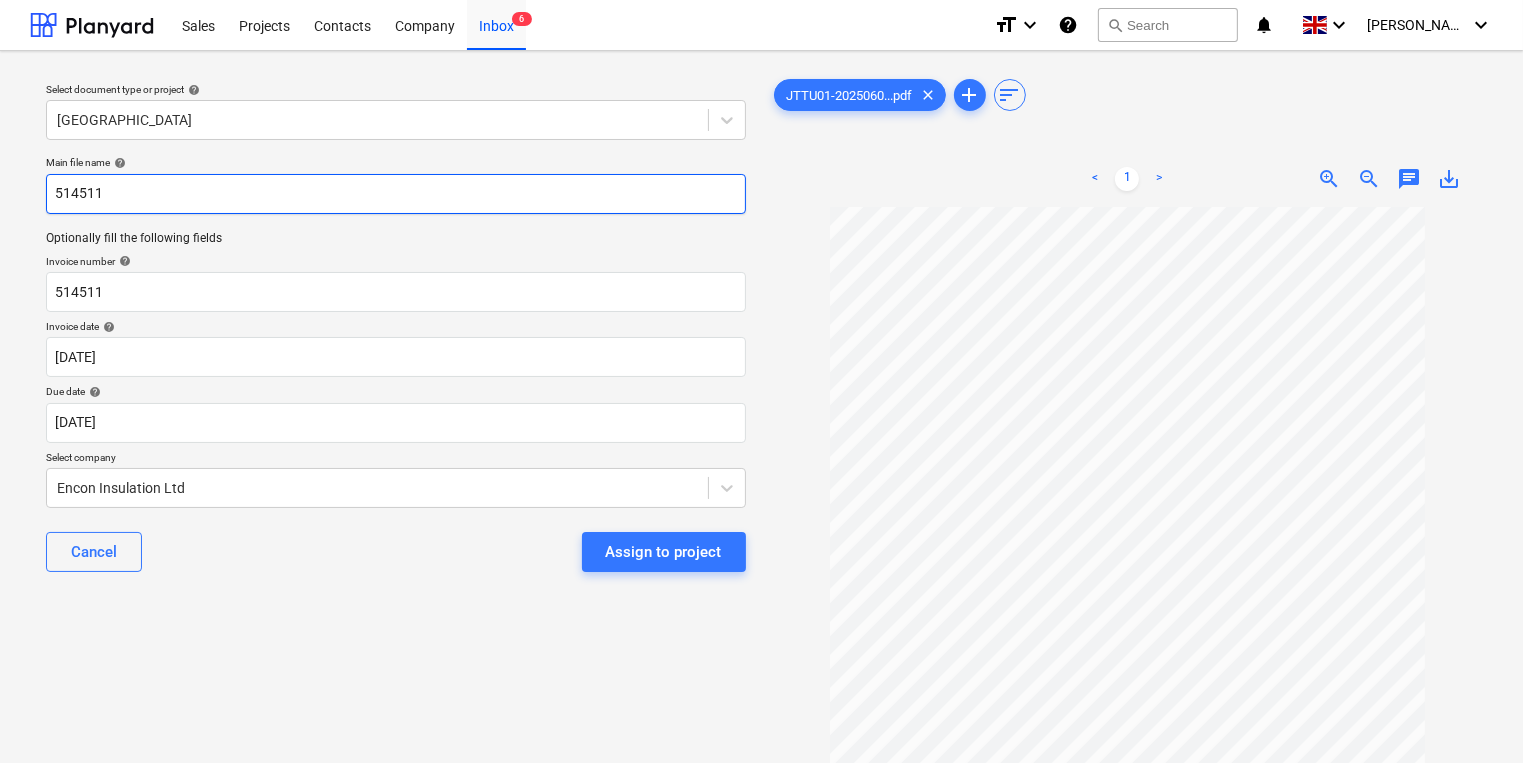 type on "514511" 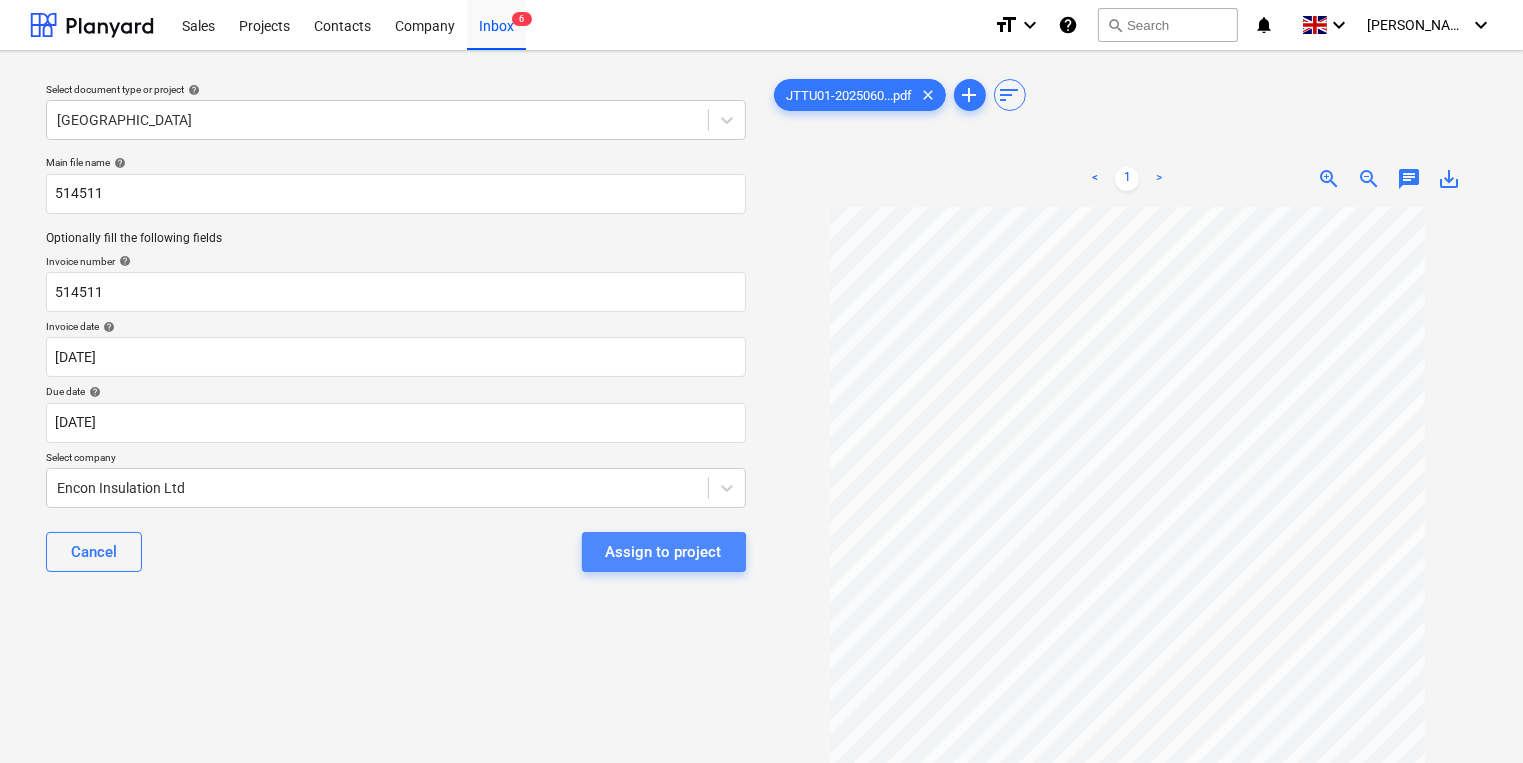 click on "Assign to project" at bounding box center (664, 552) 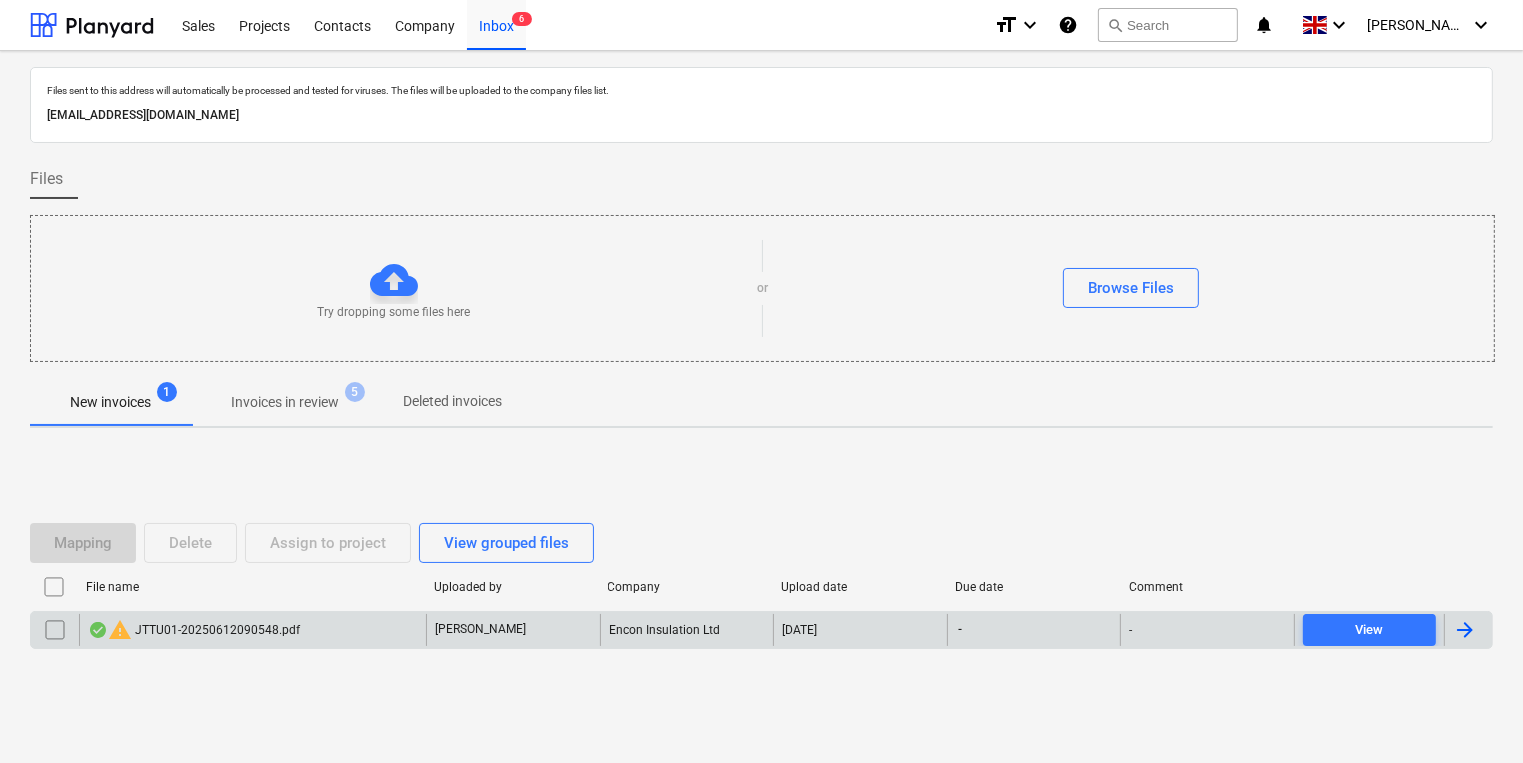 click on "warning   JTTU01-20250612090548.pdf" at bounding box center (194, 630) 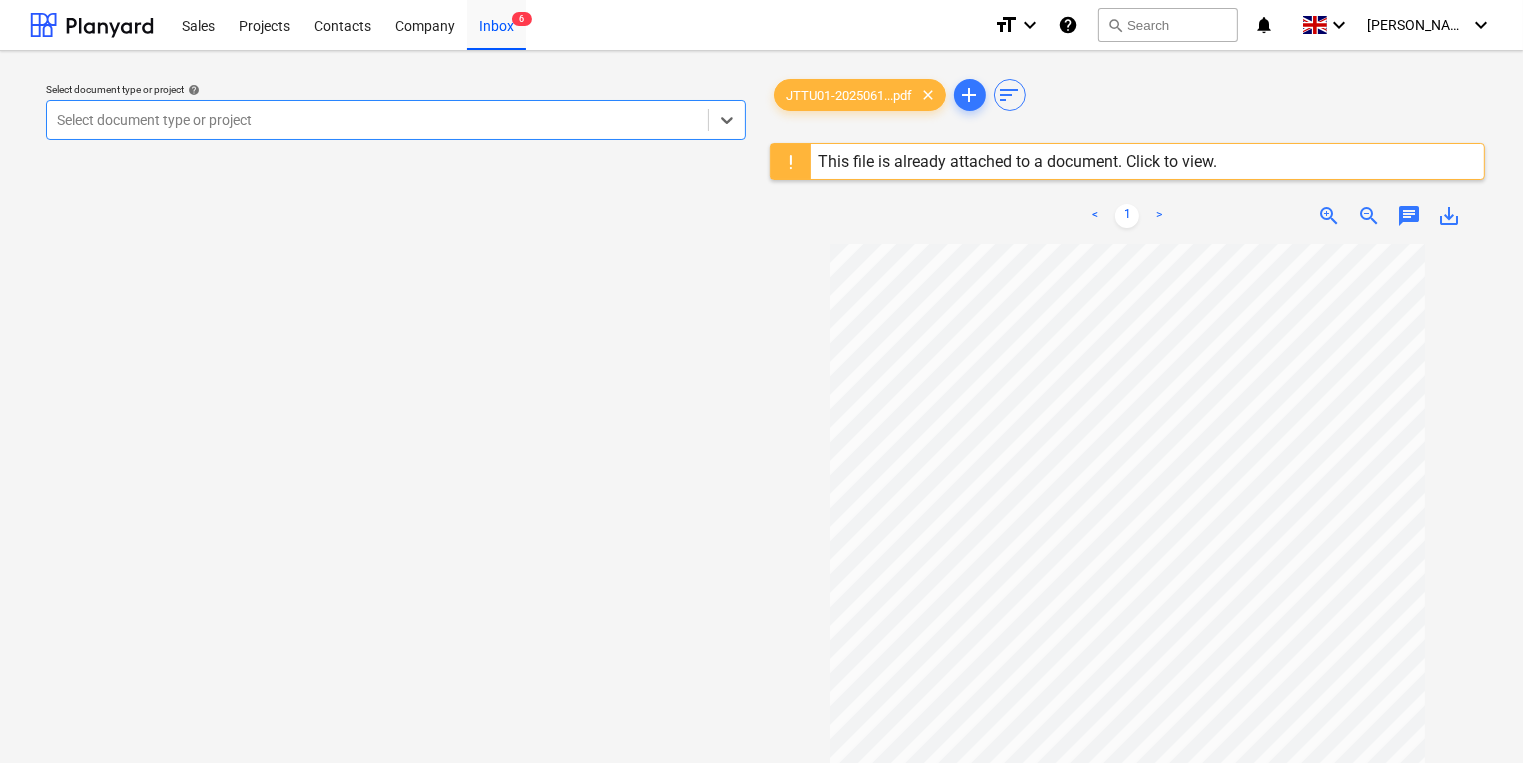 click at bounding box center (377, 120) 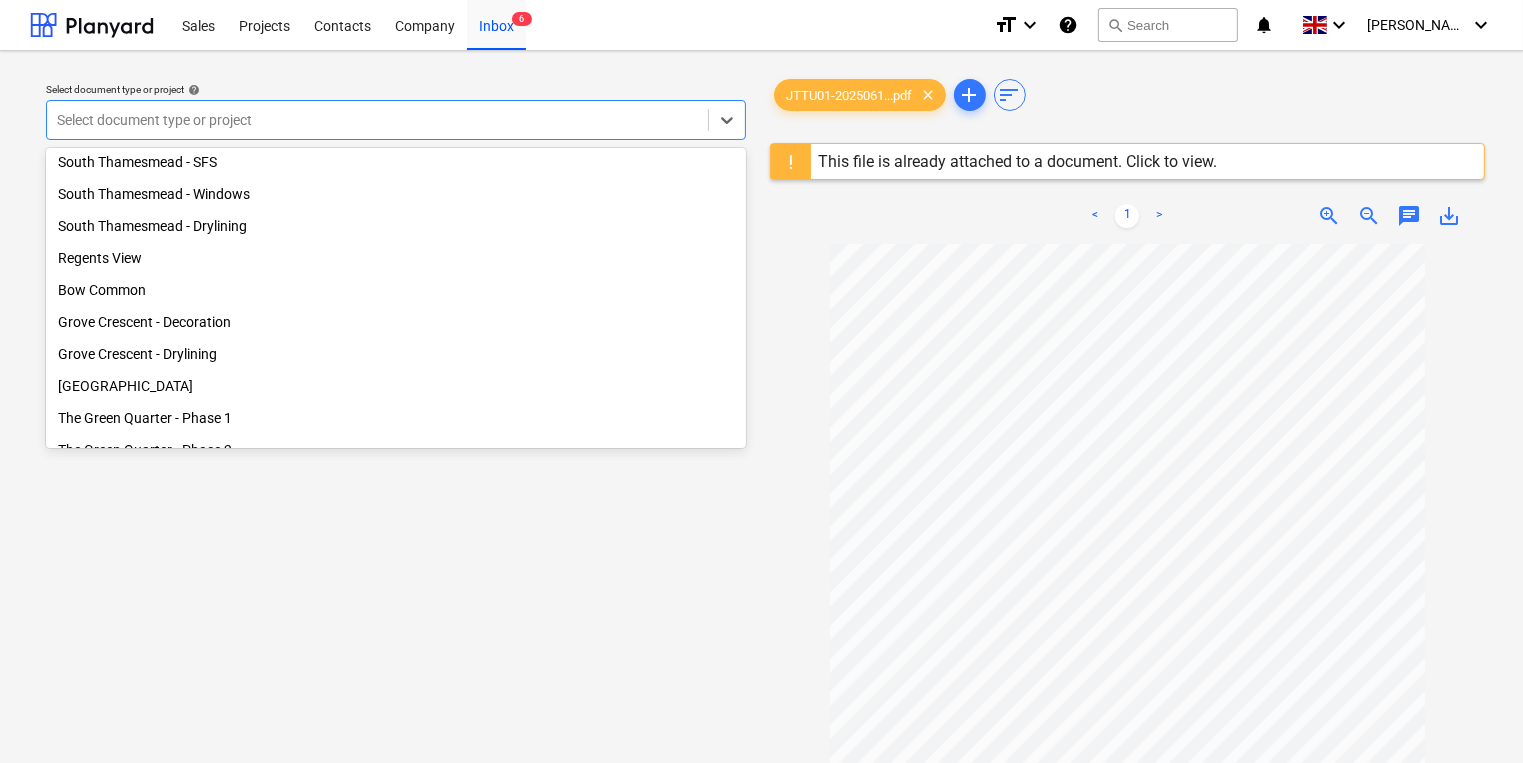 scroll, scrollTop: 426, scrollLeft: 0, axis: vertical 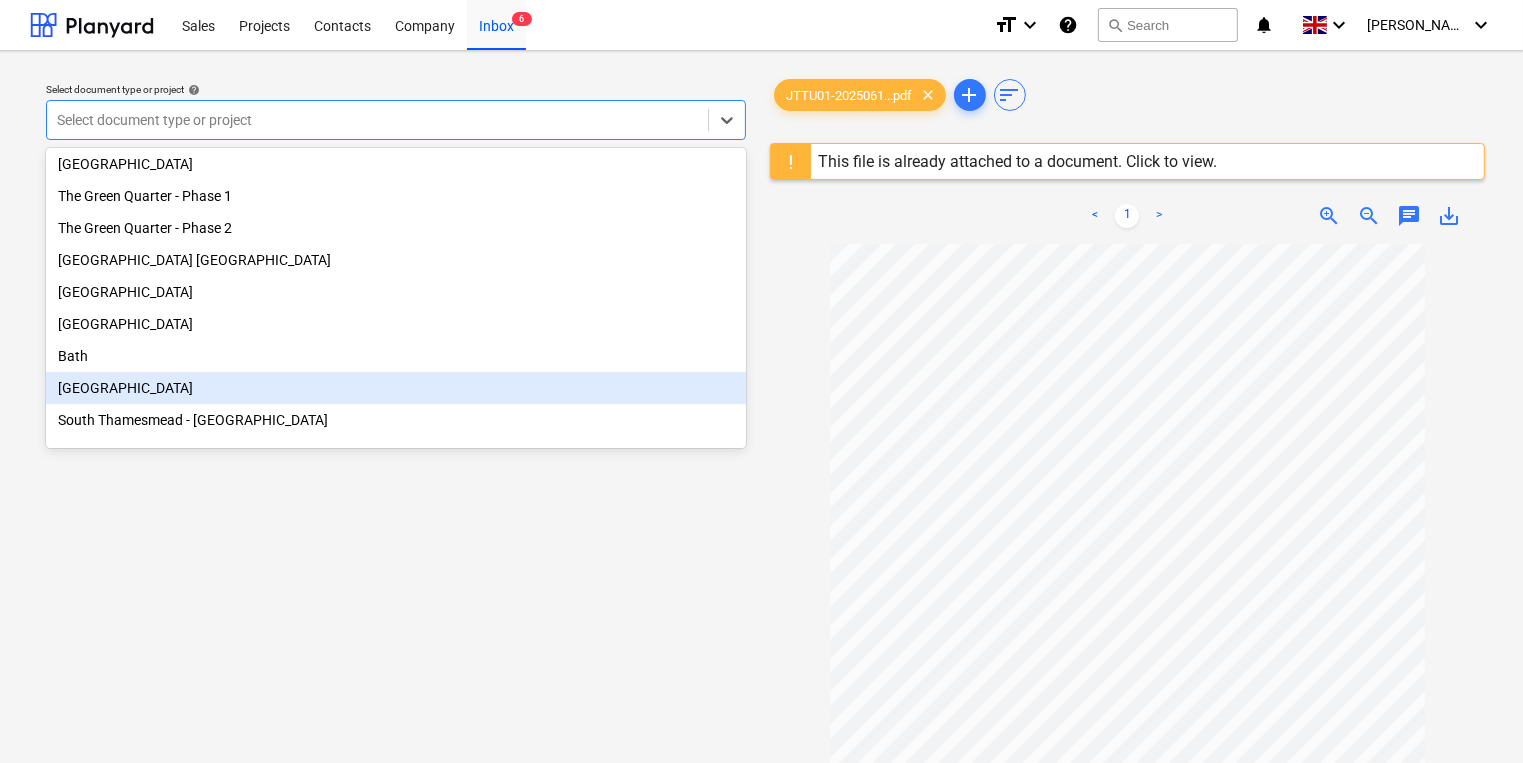click on "[GEOGRAPHIC_DATA]" at bounding box center [396, 388] 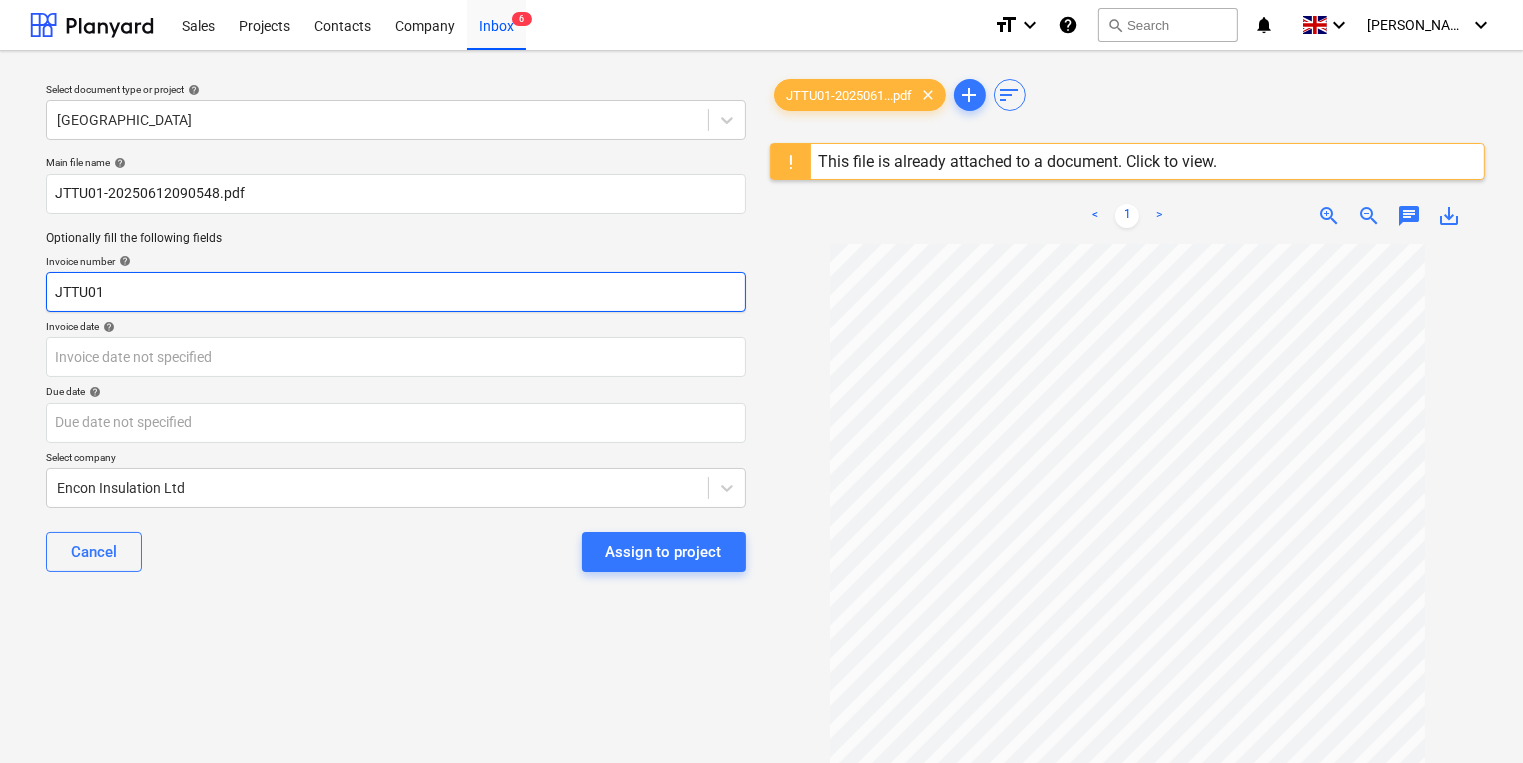 drag, startPoint x: 180, startPoint y: 293, endPoint x: 29, endPoint y: 290, distance: 151.0298 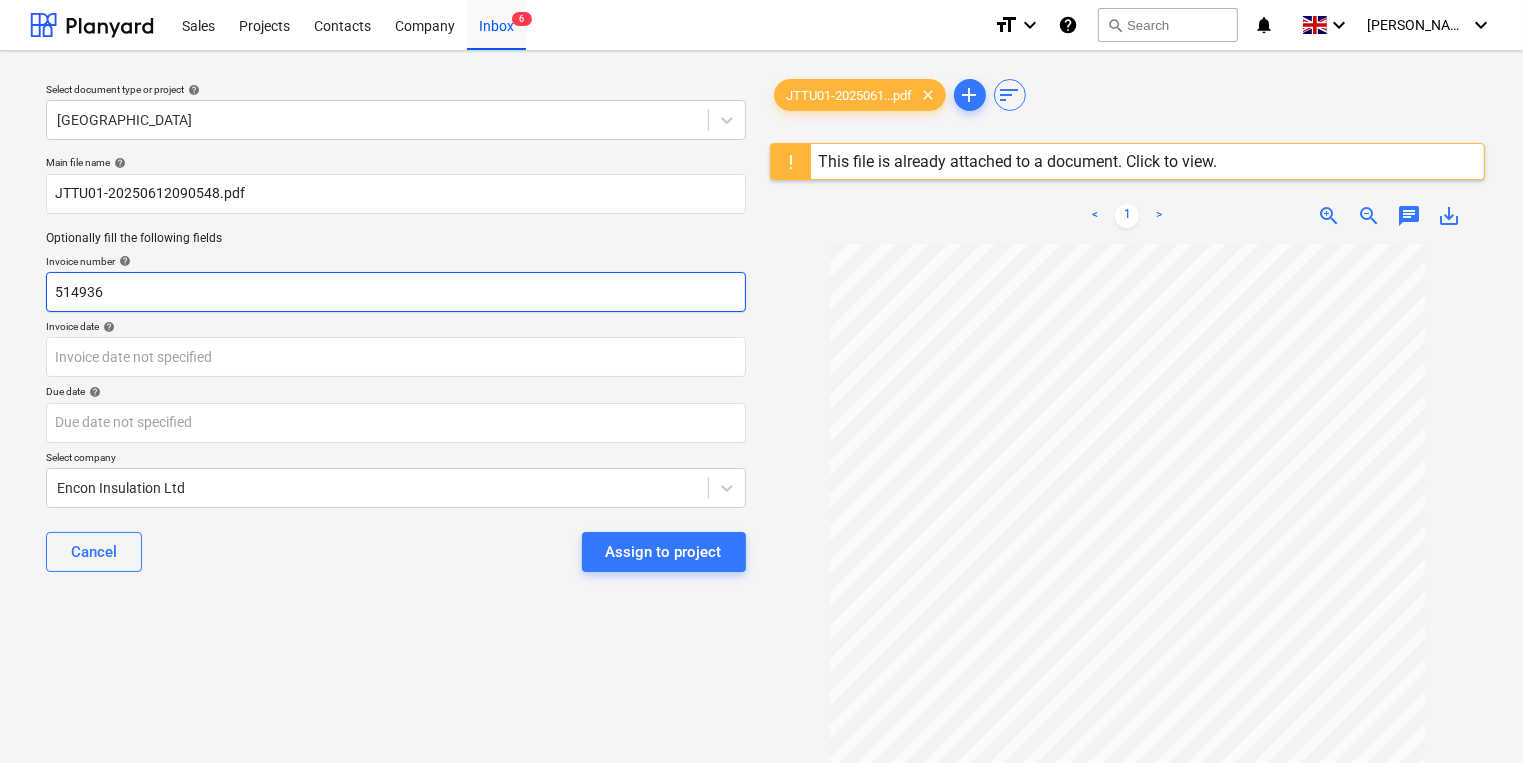 type on "514936" 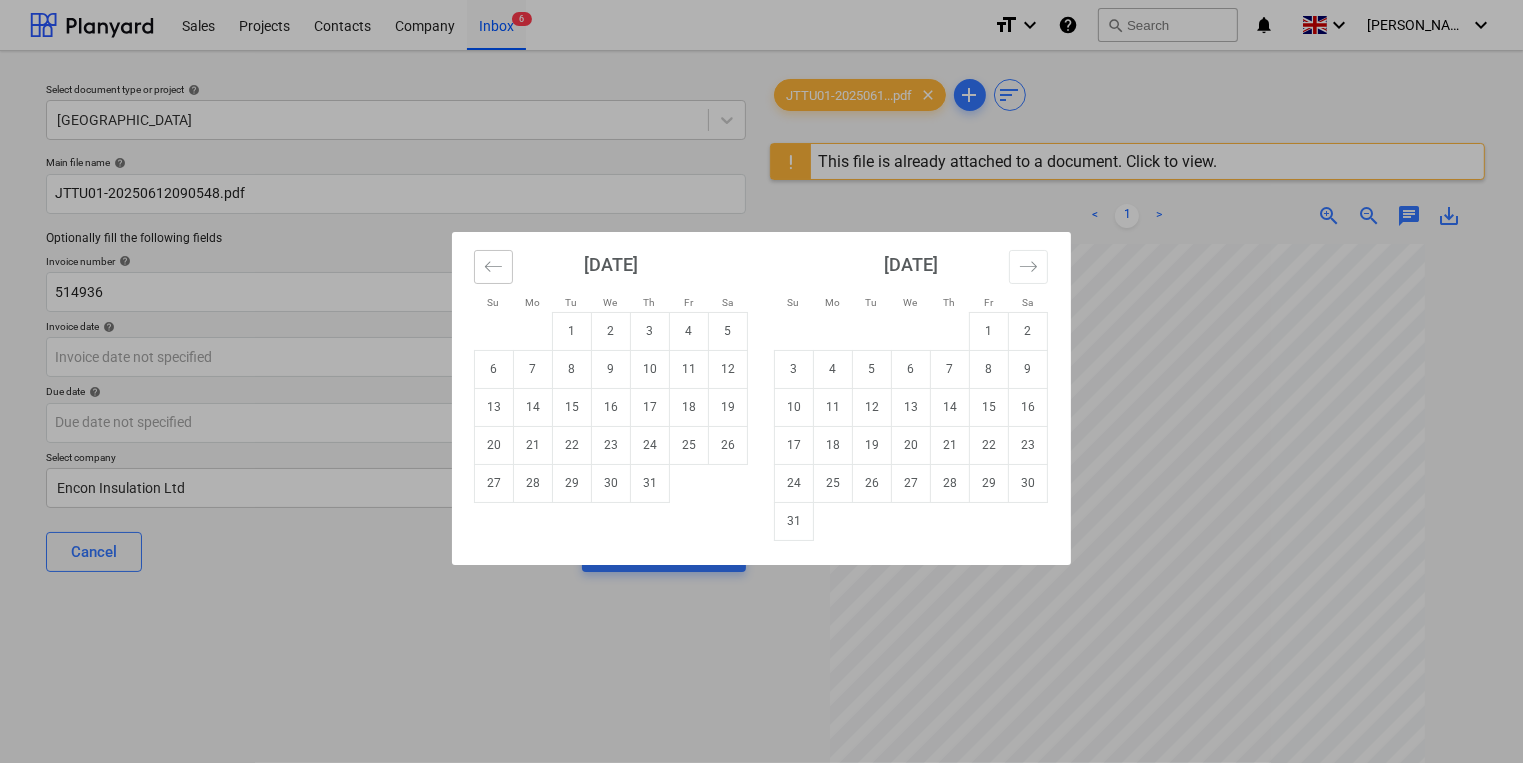 click at bounding box center [493, 267] 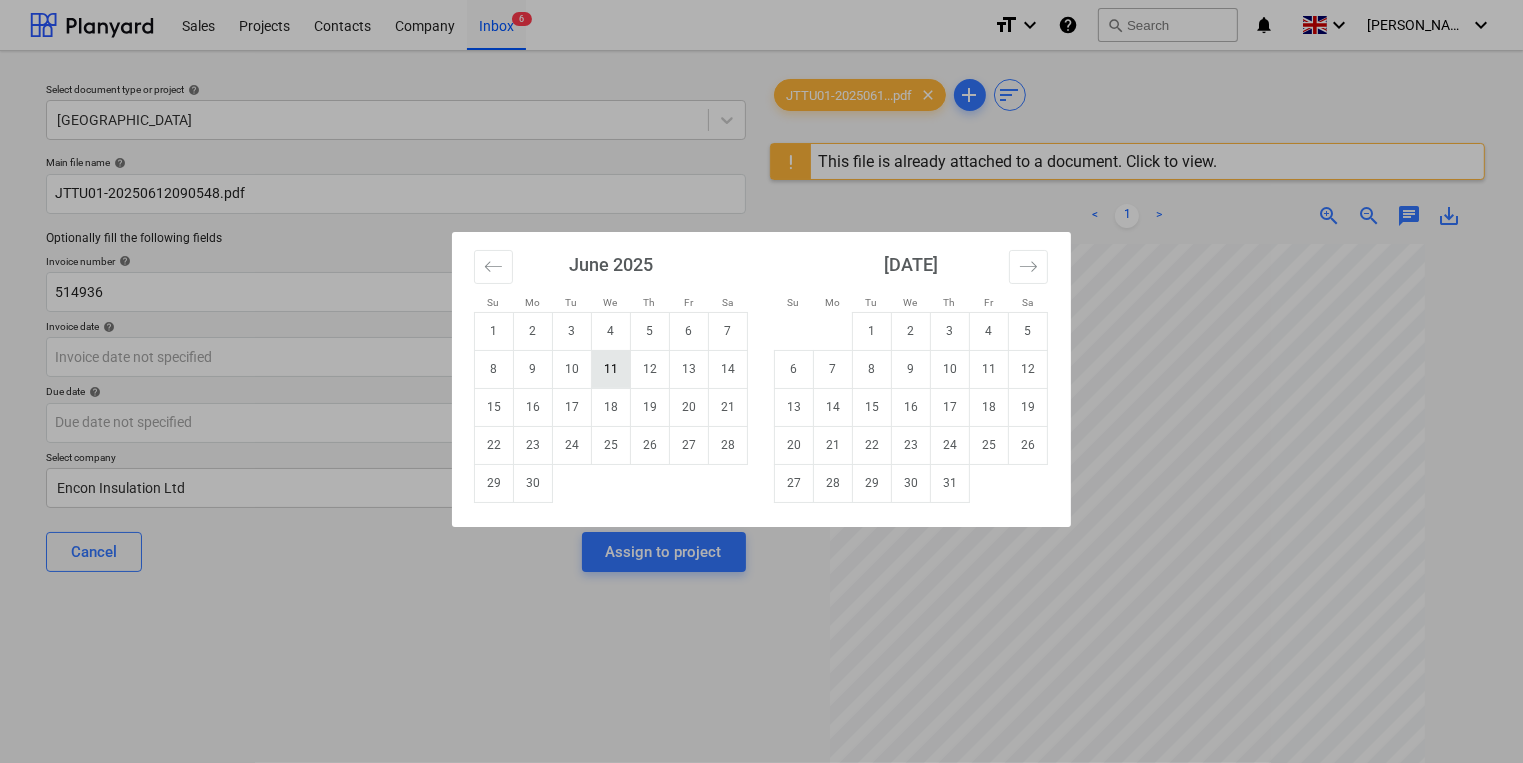click on "11" at bounding box center (611, 369) 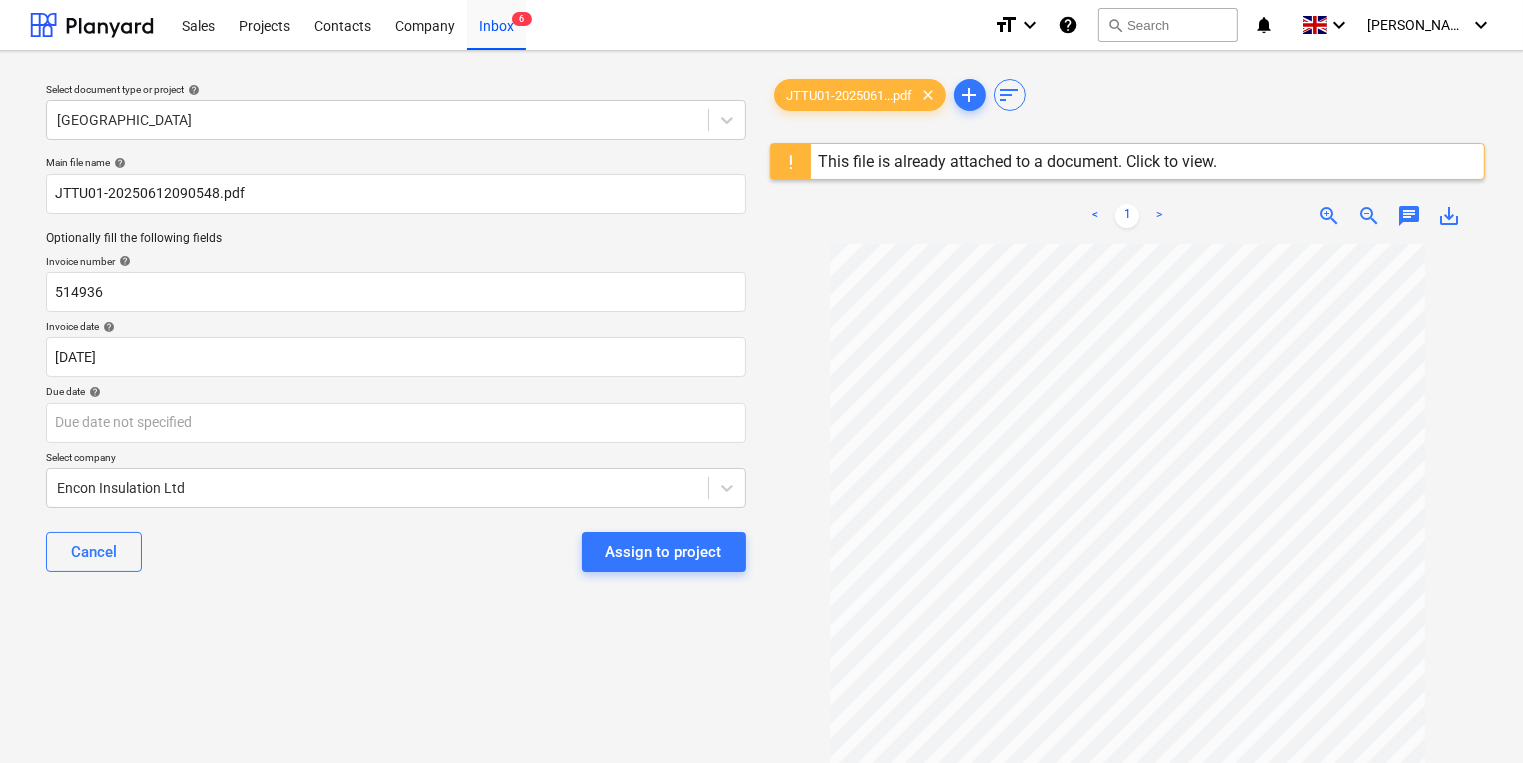 click on "Main file name help JTTU01-20250612090548.pdf Optionally fill the following fields Invoice number help 514936 Invoice date help [DATE] 11.06.2025 Press the down arrow key to interact with the calendar and
select a date. Press the question mark key to get the keyboard shortcuts for changing dates. Due date help Press the down arrow key to interact with the calendar and
select a date. Press the question mark key to get the keyboard shortcuts for changing dates. Select company Encon Insulation Ltd   Cancel Assign to project" at bounding box center [396, 372] 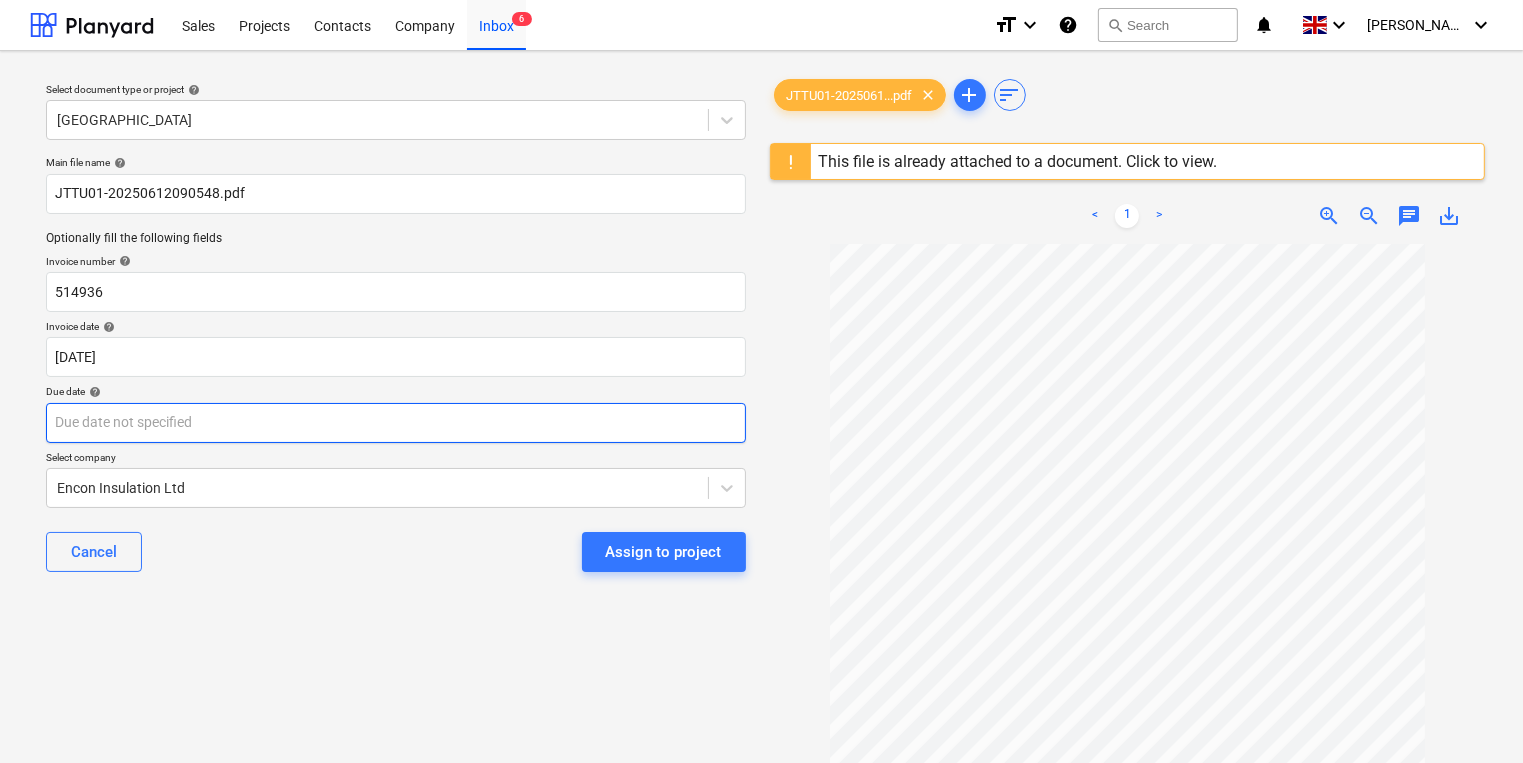 click on "Sales Projects Contacts Company Inbox 6 format_size keyboard_arrow_down help search Search notifications 0 keyboard_arrow_down [PERSON_NAME] keyboard_arrow_down Select document type or project help Camden Goods Yard Main file name help JTTU01-20250612090548.pdf Optionally fill the following fields Invoice number help 514936 Invoice date help [DATE] 11.06.2025 Press the down arrow key to interact with the calendar and
select a date. Press the question mark key to get the keyboard shortcuts for changing dates. Due date help Press the down arrow key to interact with the calendar and
select a date. Press the question mark key to get the keyboard shortcuts for changing dates. Select company Encon Insulation Ltd   Cancel Assign to project JTTU01-2025061...pdf clear add sort This file is already attached to a document. Click to view. < 1 > zoom_in zoom_out chat 0 save_alt" at bounding box center [761, 381] 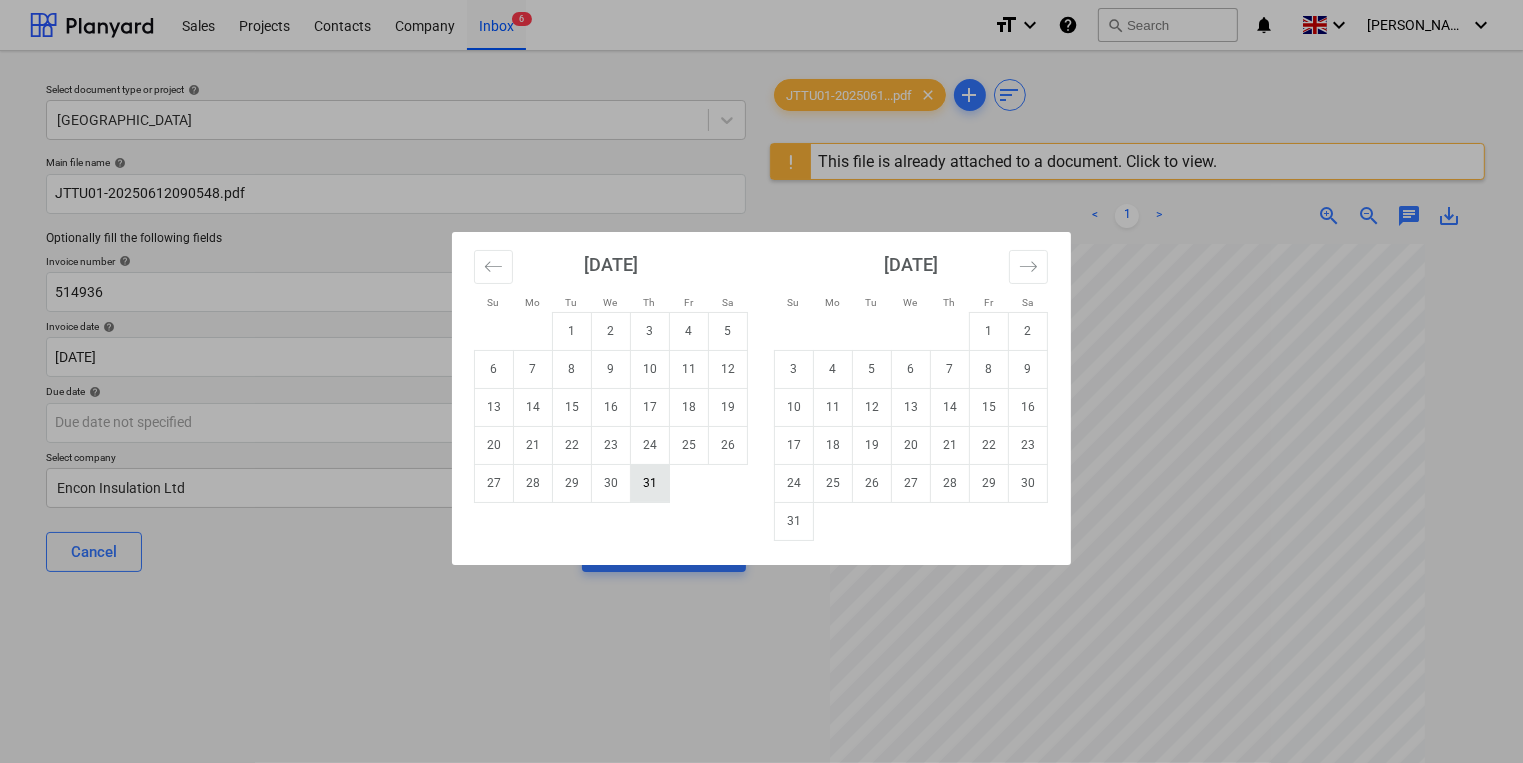 click on "31" at bounding box center (650, 483) 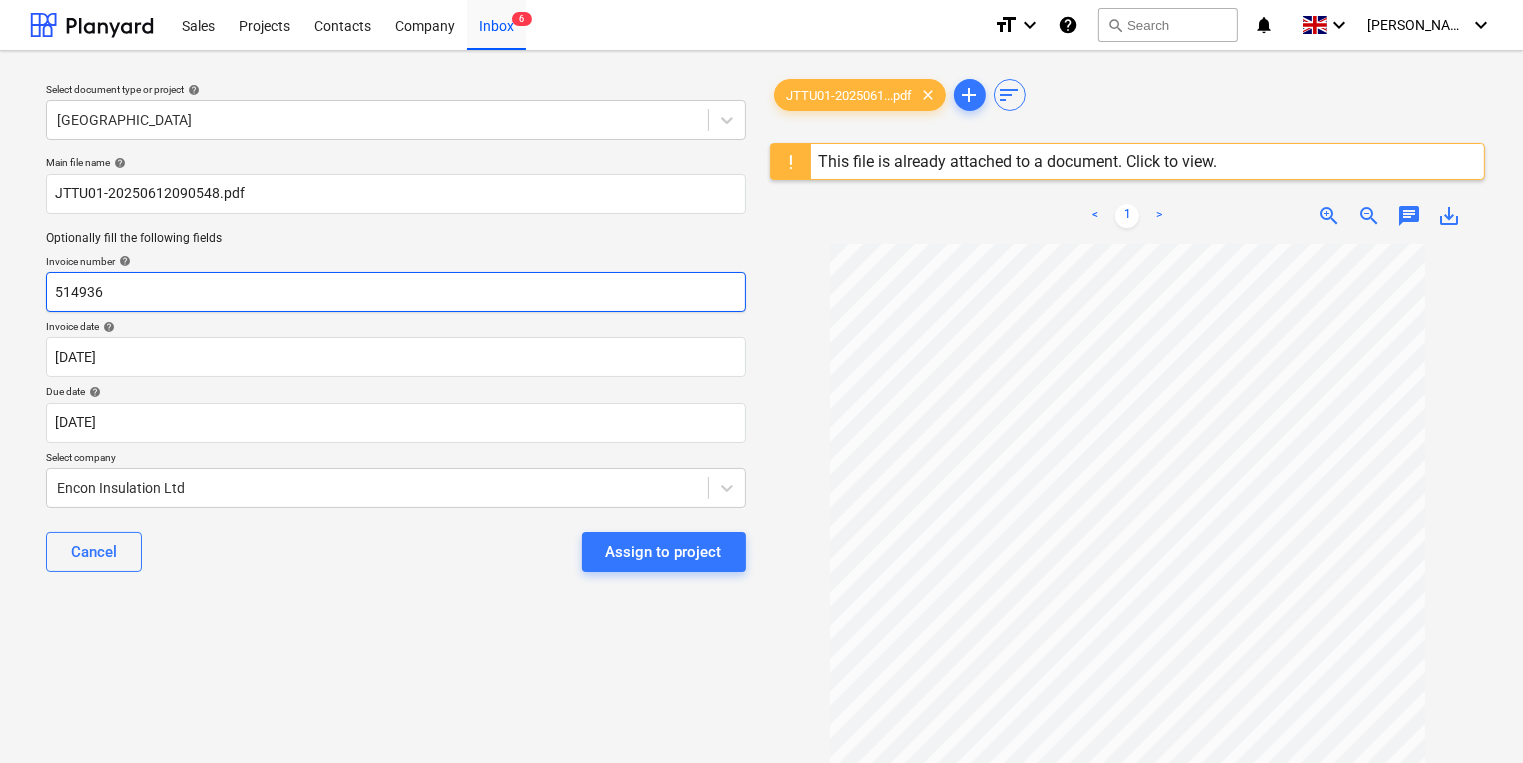 drag, startPoint x: 132, startPoint y: 292, endPoint x: 38, endPoint y: 286, distance: 94.19129 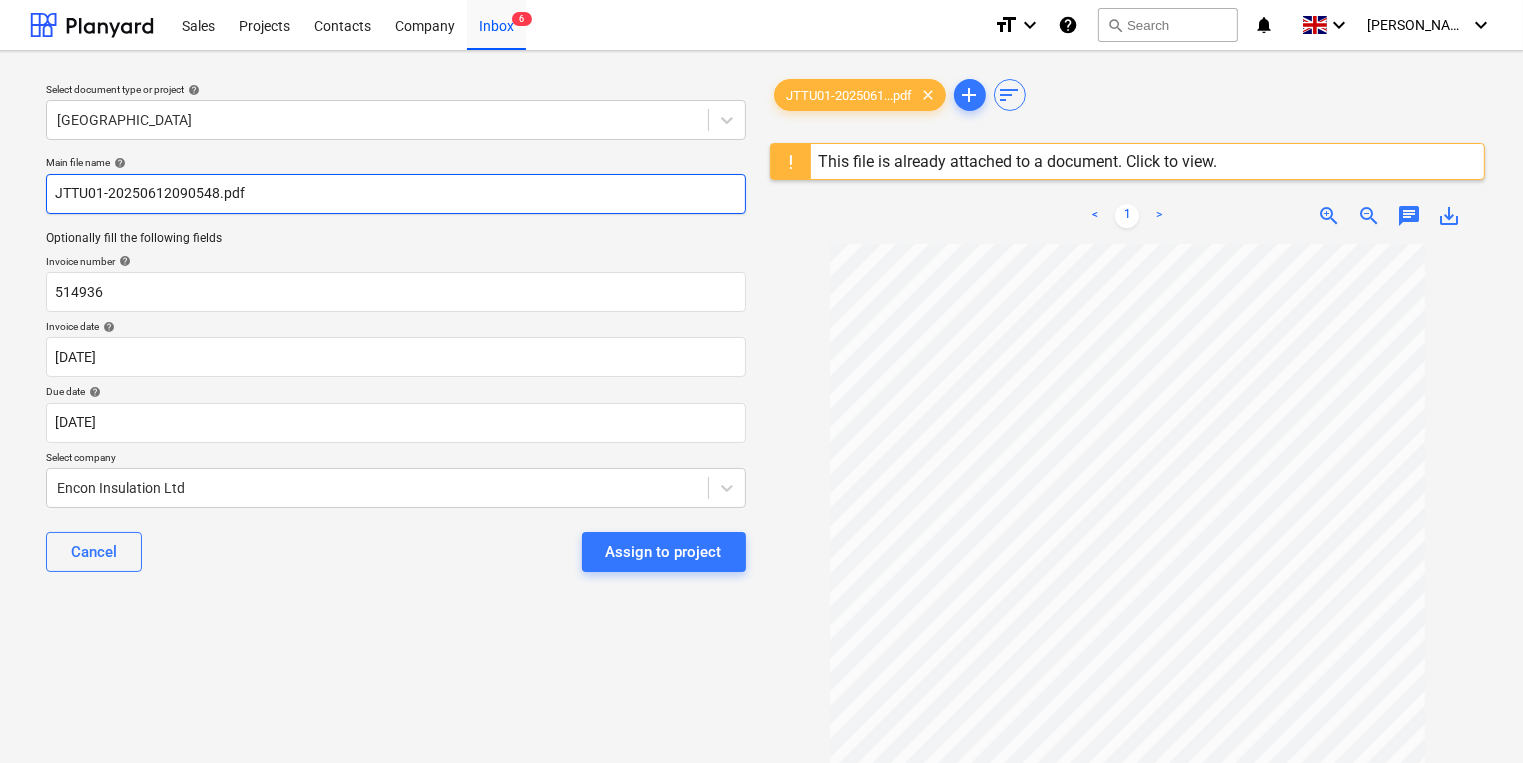 drag, startPoint x: 261, startPoint y: 195, endPoint x: 8, endPoint y: 190, distance: 253.04941 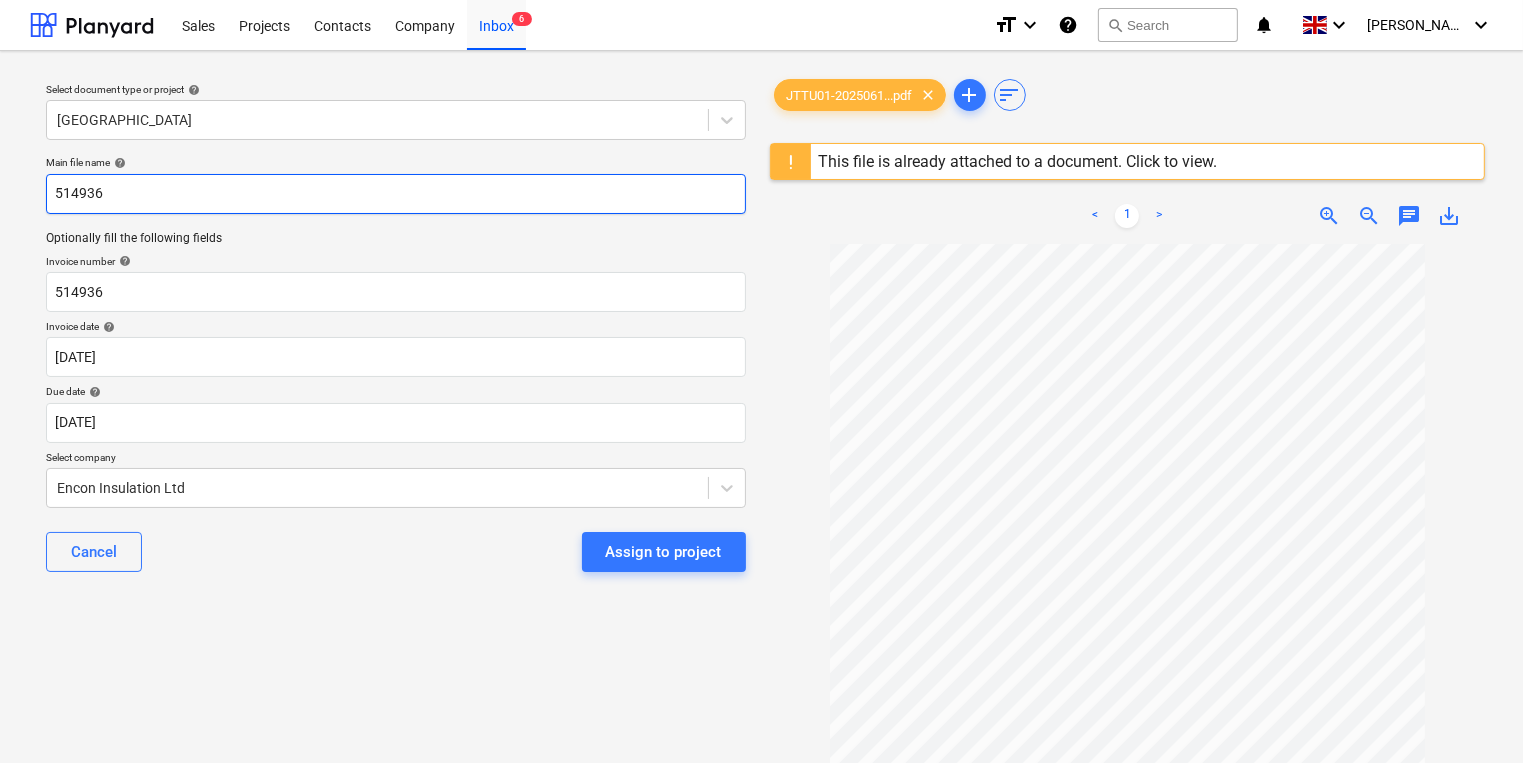 type on "514936" 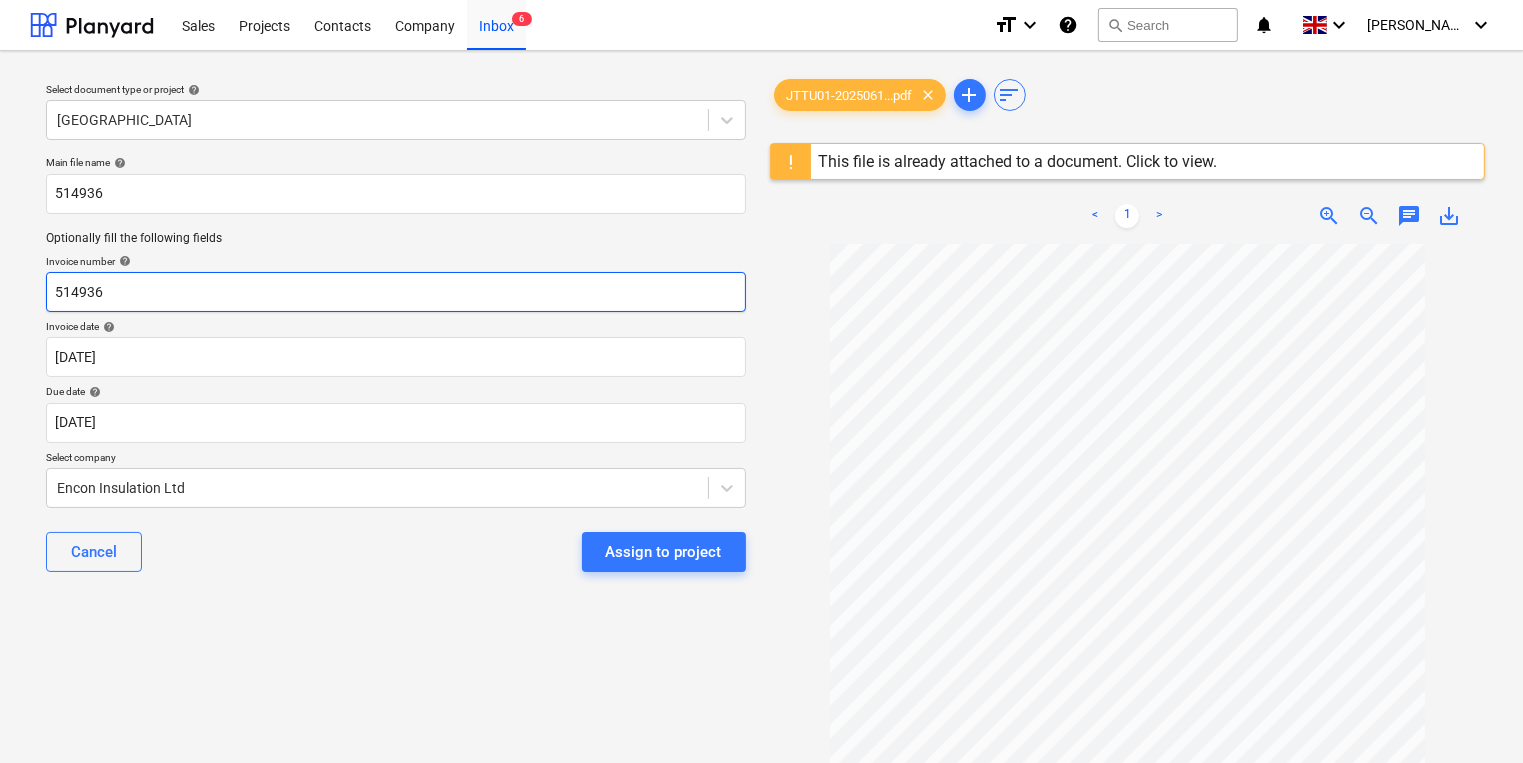 scroll, scrollTop: 138, scrollLeft: 0, axis: vertical 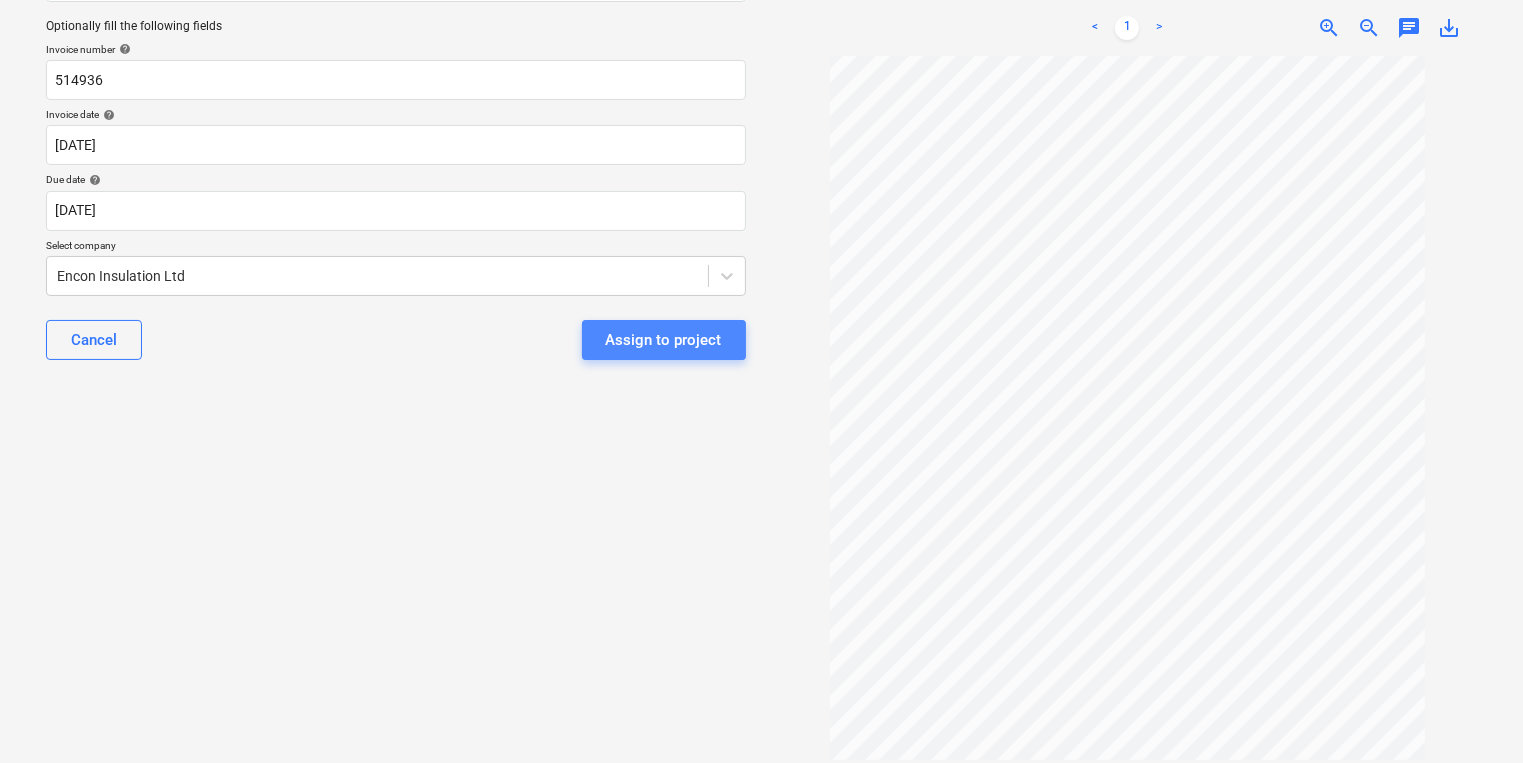 click on "Assign to project" at bounding box center [664, 340] 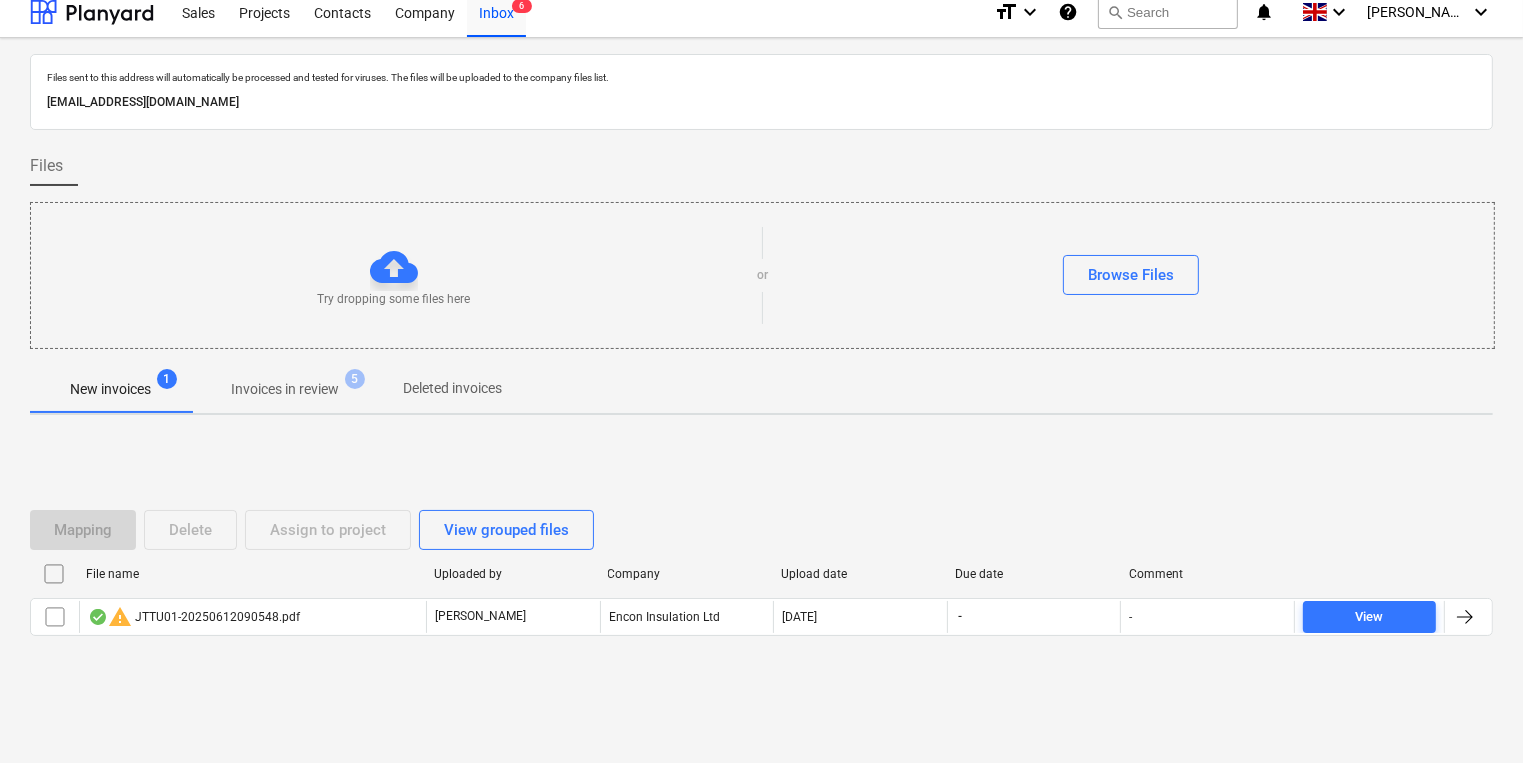 scroll, scrollTop: 11, scrollLeft: 0, axis: vertical 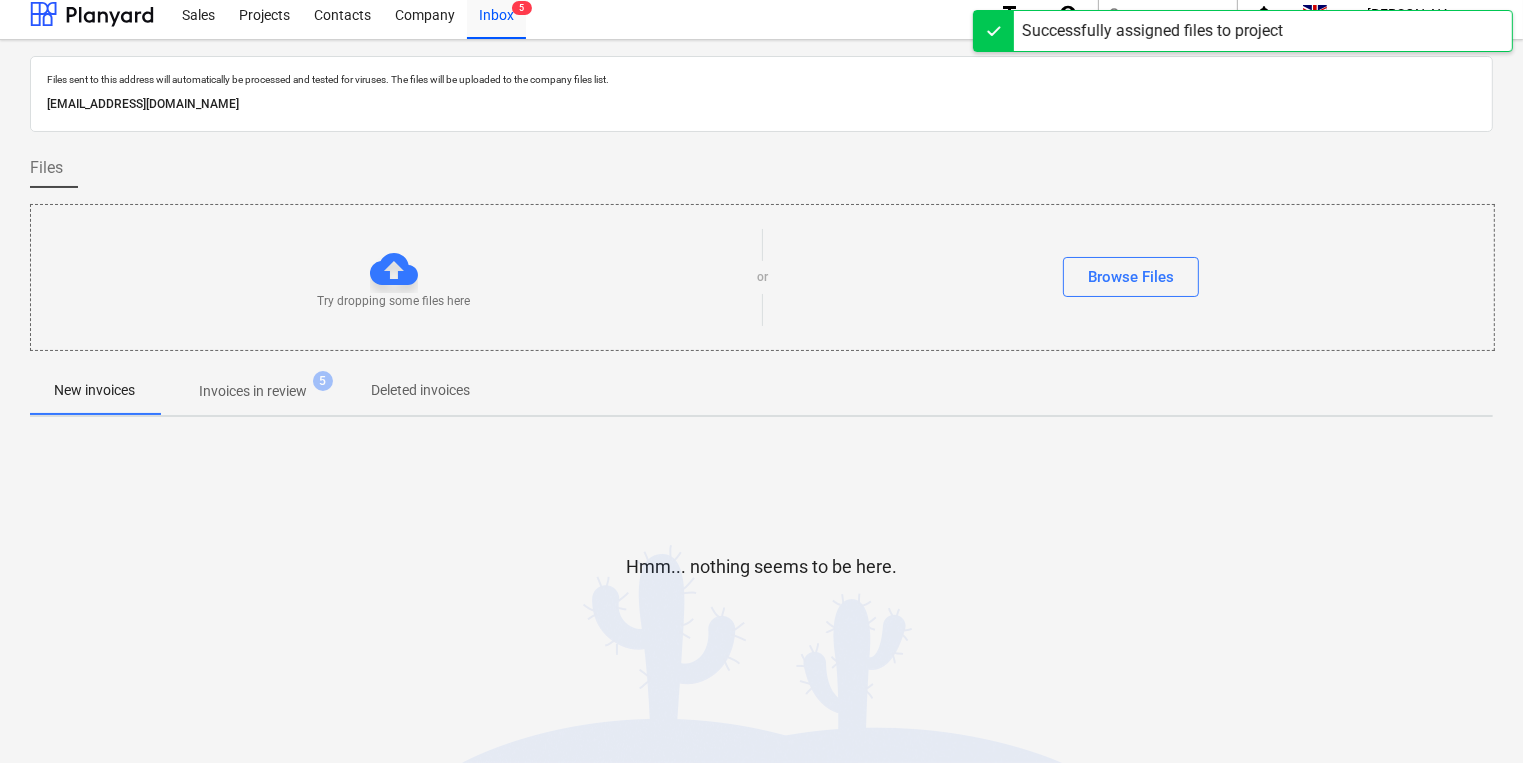 click on "Invoices in review" at bounding box center (253, 391) 